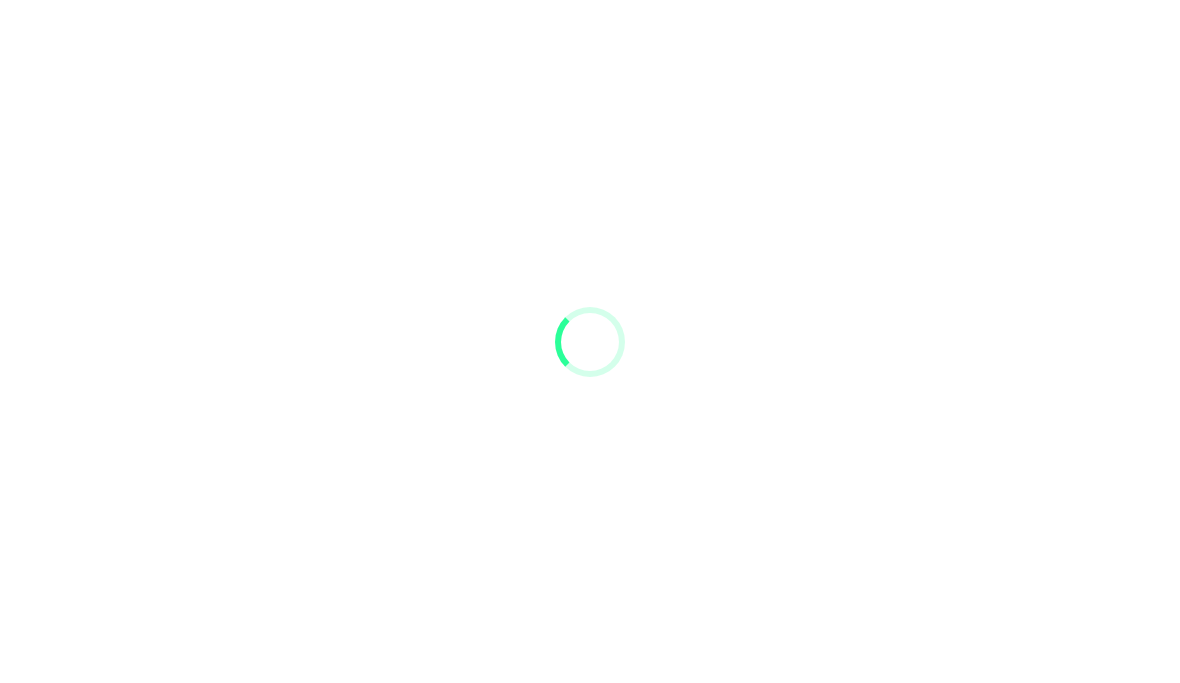 scroll, scrollTop: 0, scrollLeft: 0, axis: both 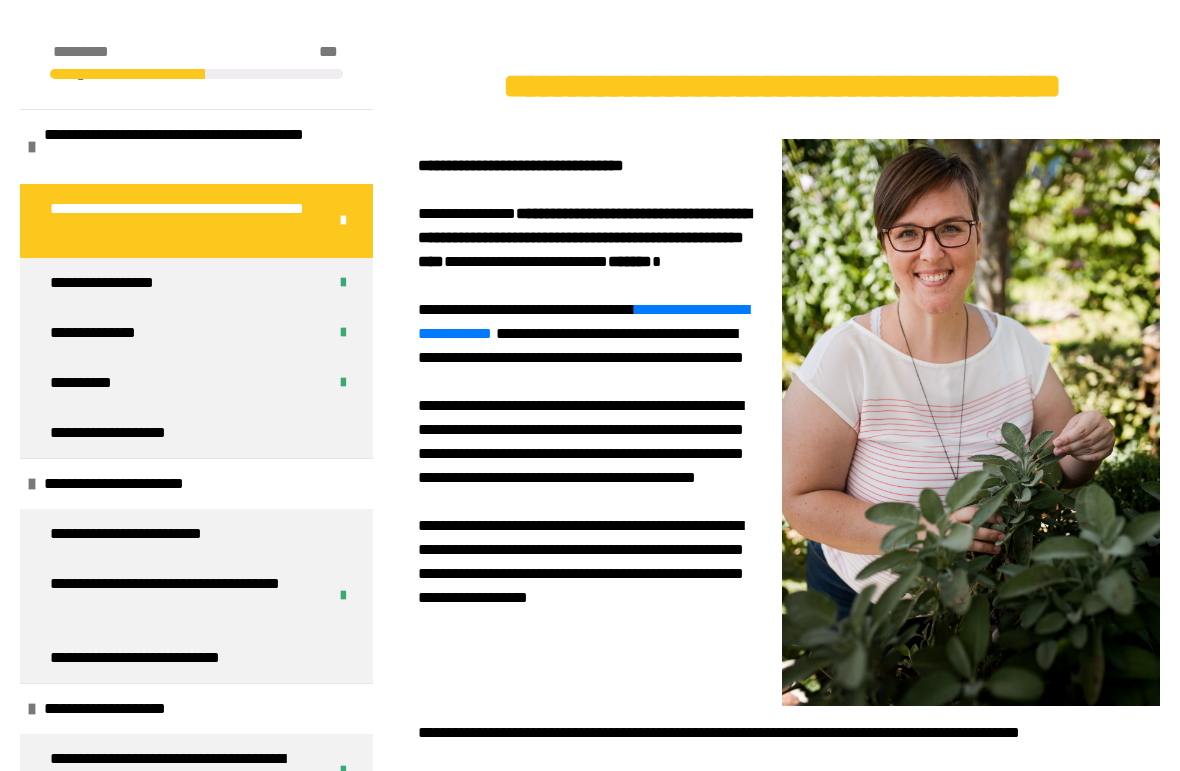 click on "**********" at bounding box center (123, 433) 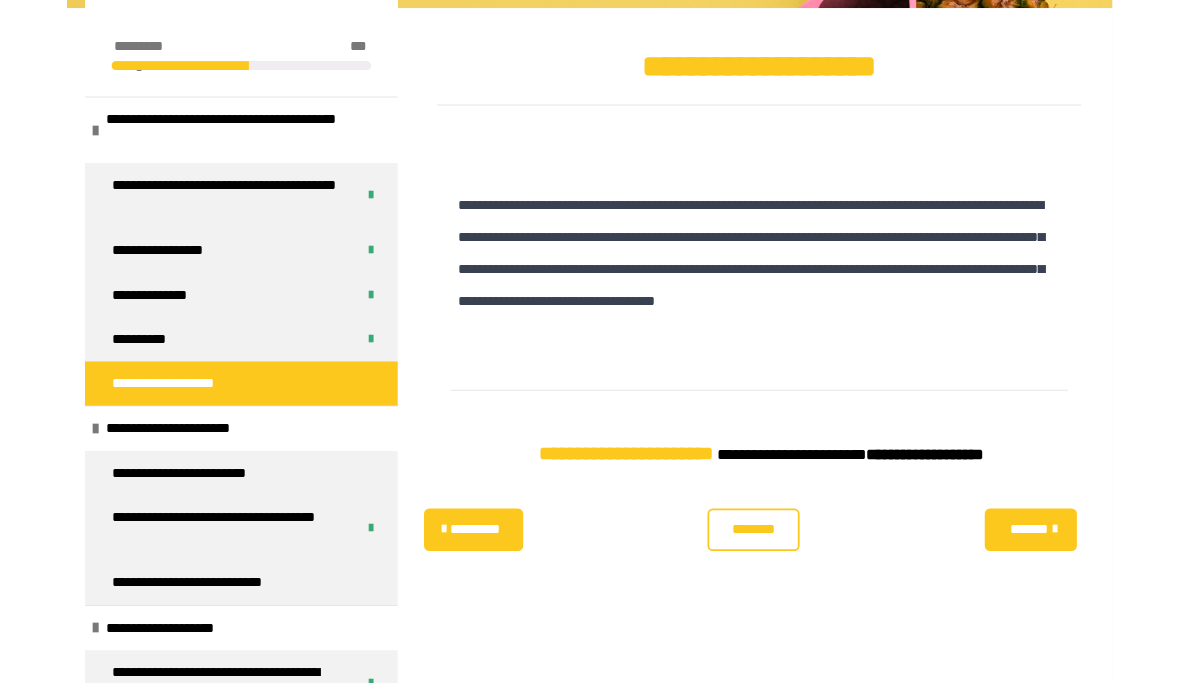 scroll, scrollTop: 365, scrollLeft: 0, axis: vertical 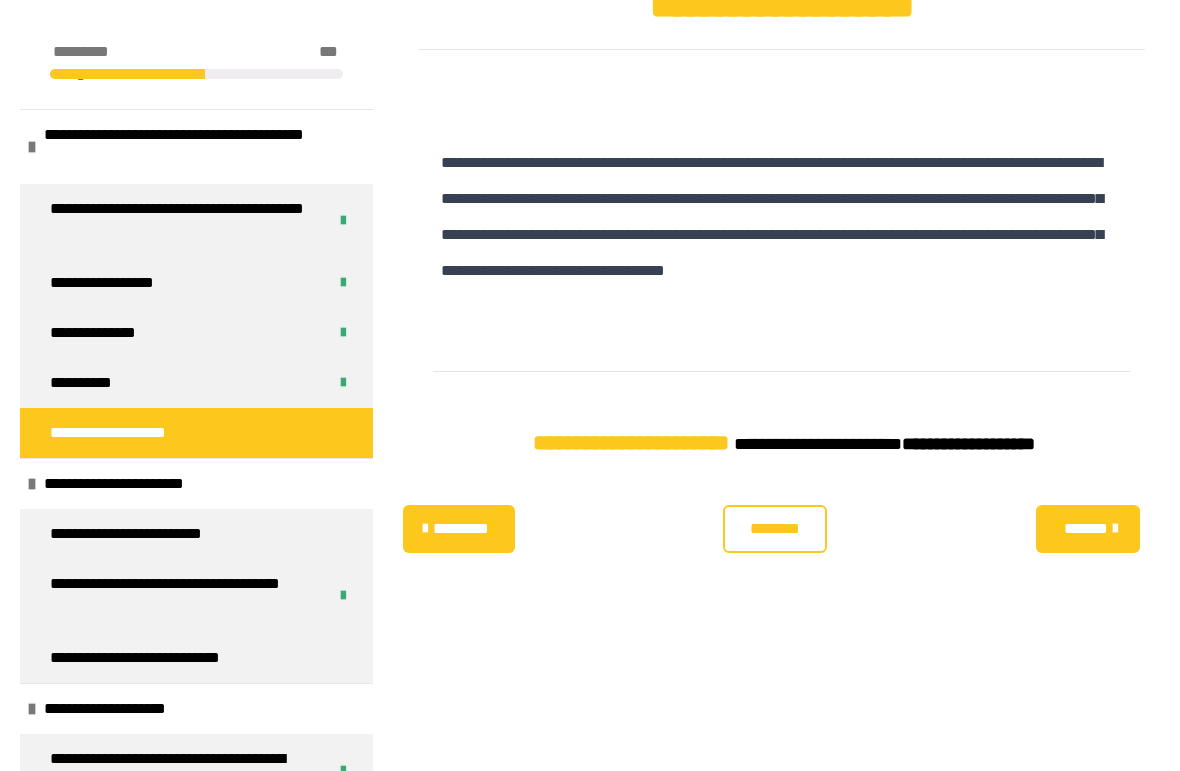 click on "********" at bounding box center [775, 529] 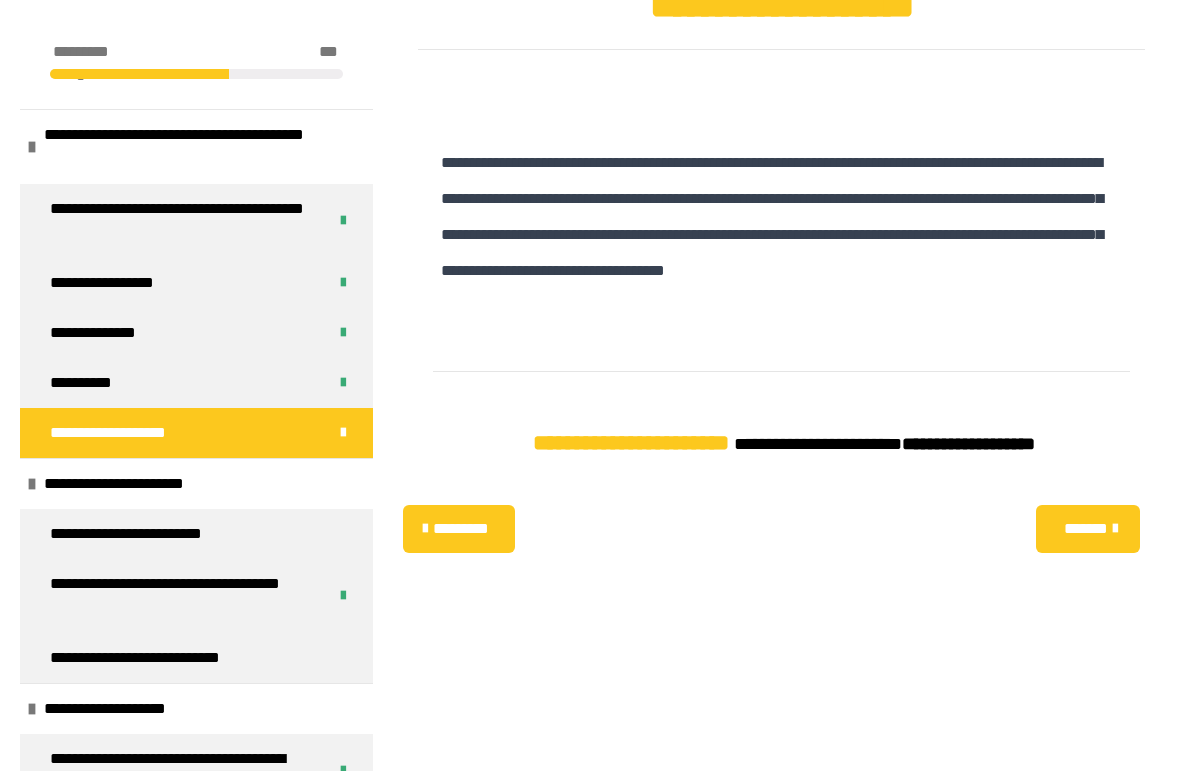 click on "**********" at bounding box center (139, 484) 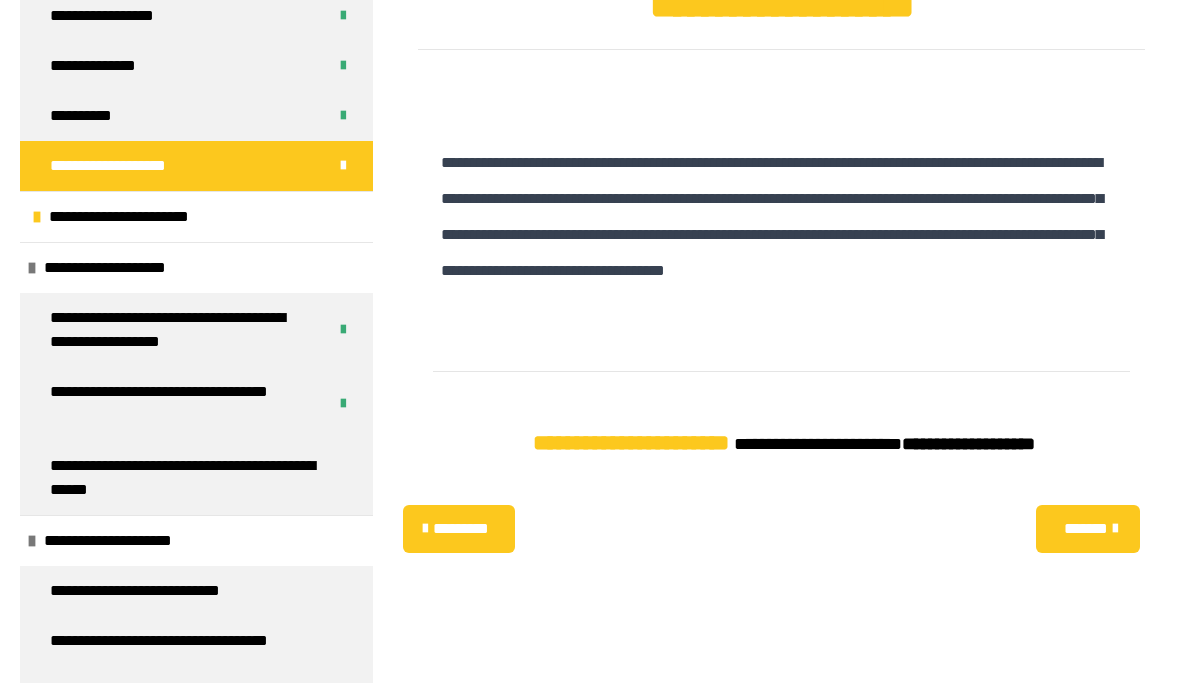 scroll, scrollTop: 270, scrollLeft: 0, axis: vertical 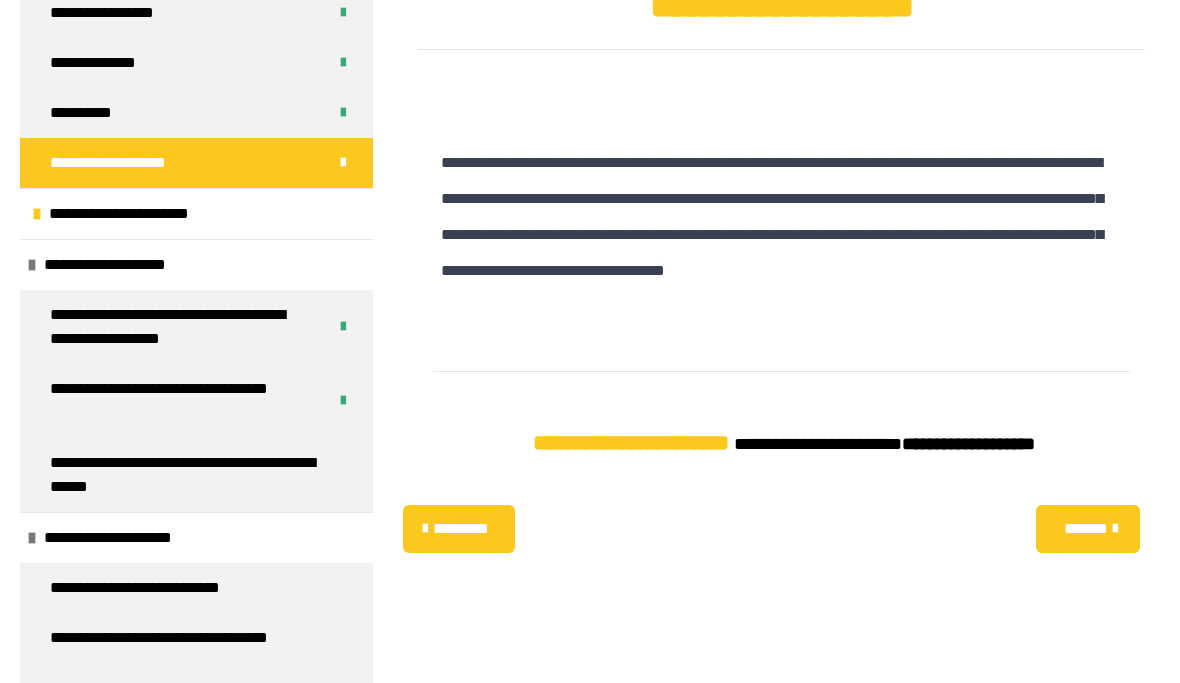 click on "**********" at bounding box center [188, 475] 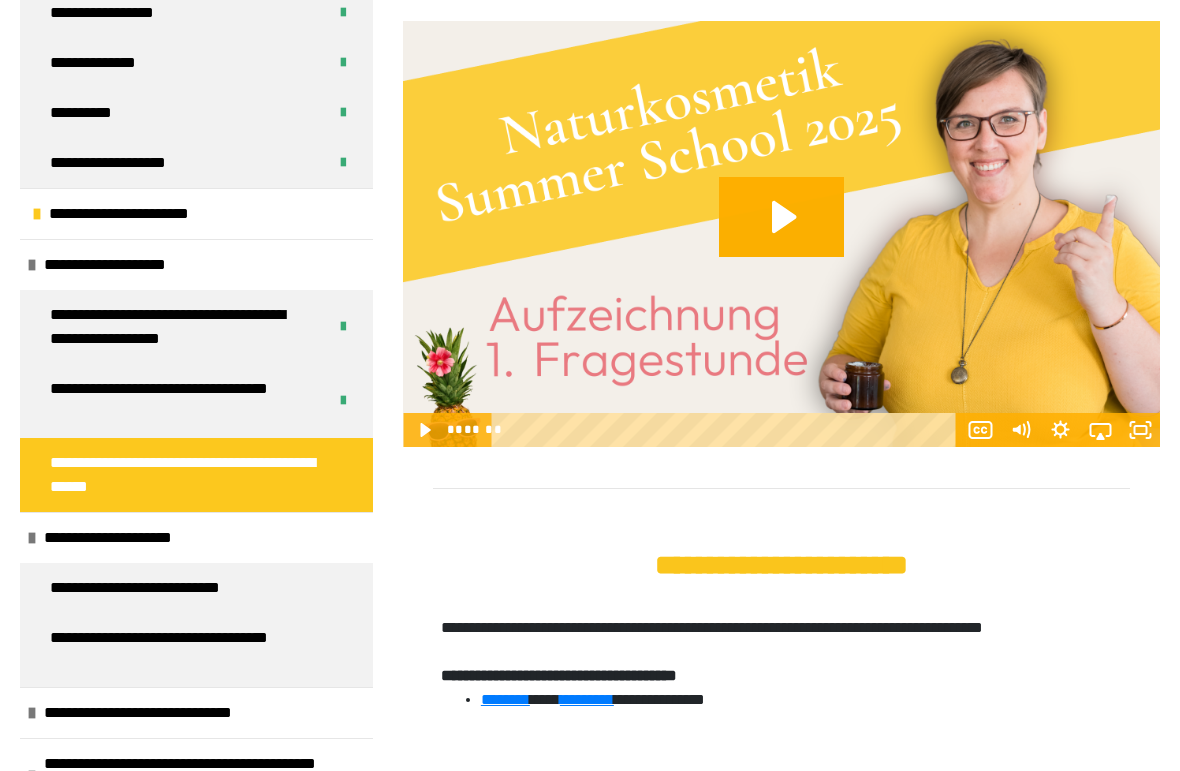 scroll, scrollTop: 654, scrollLeft: 0, axis: vertical 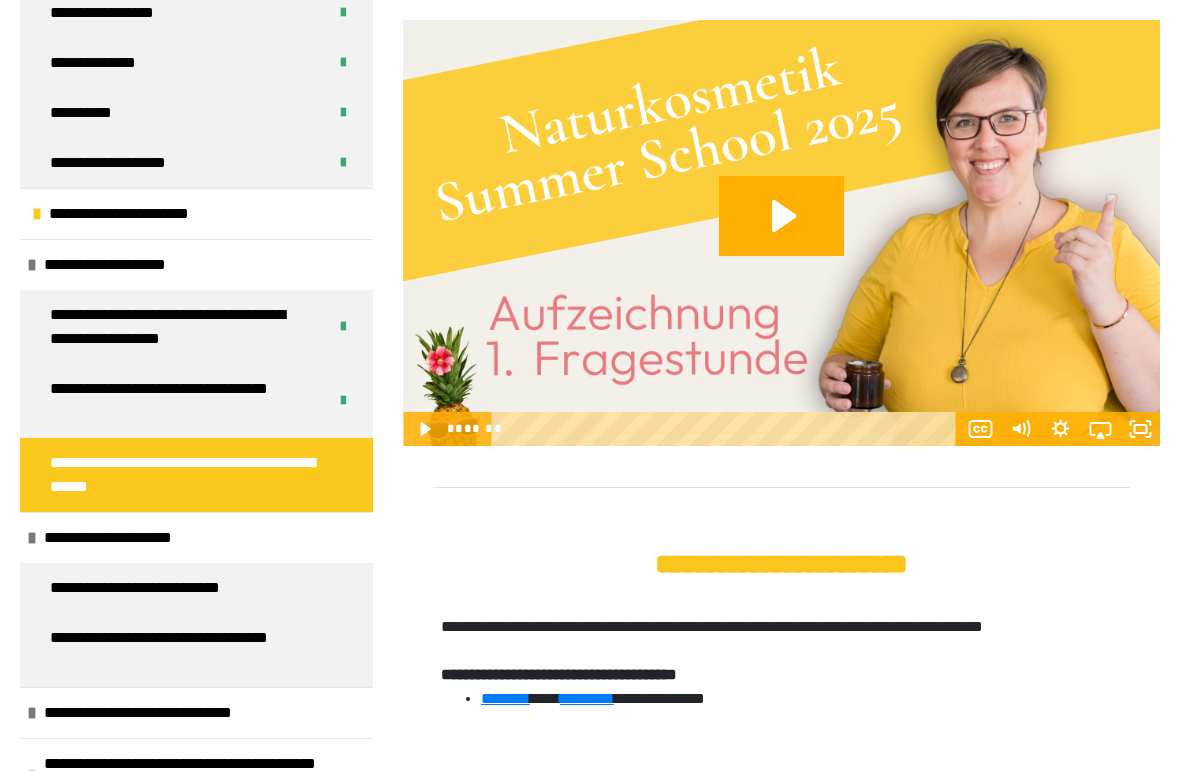 click on "**********" at bounding box center (128, 538) 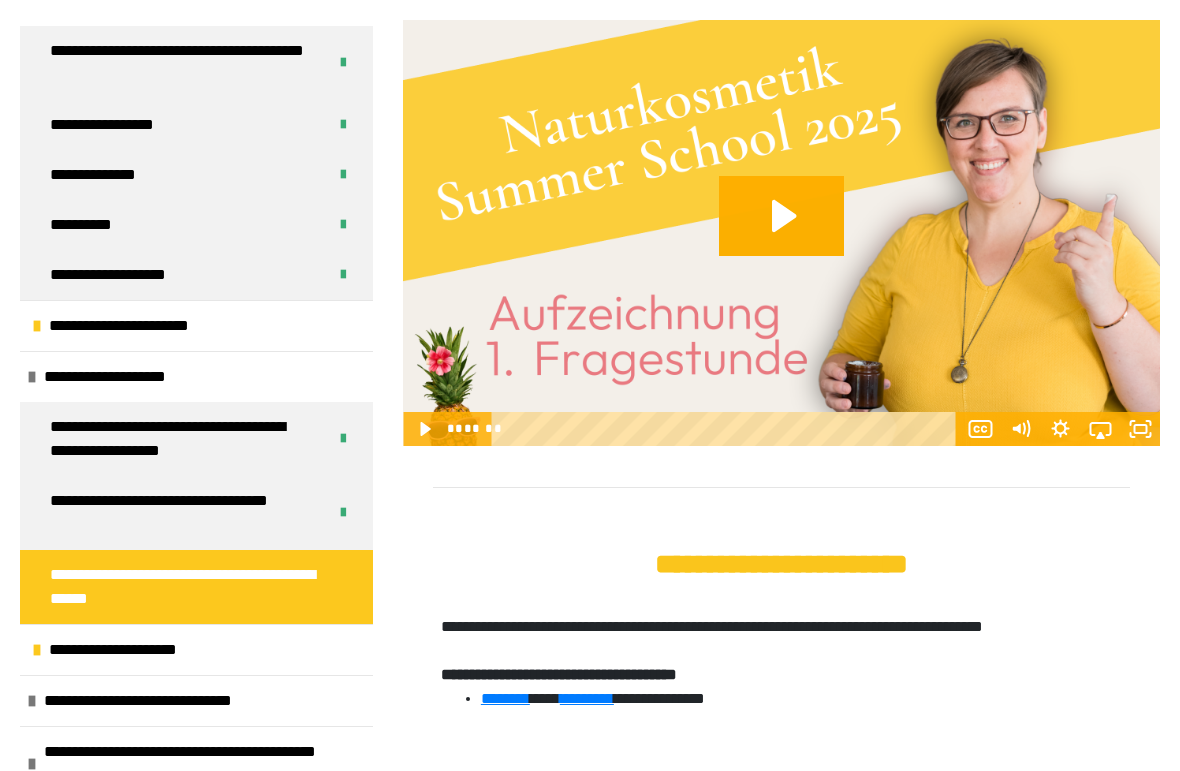 scroll, scrollTop: 158, scrollLeft: 0, axis: vertical 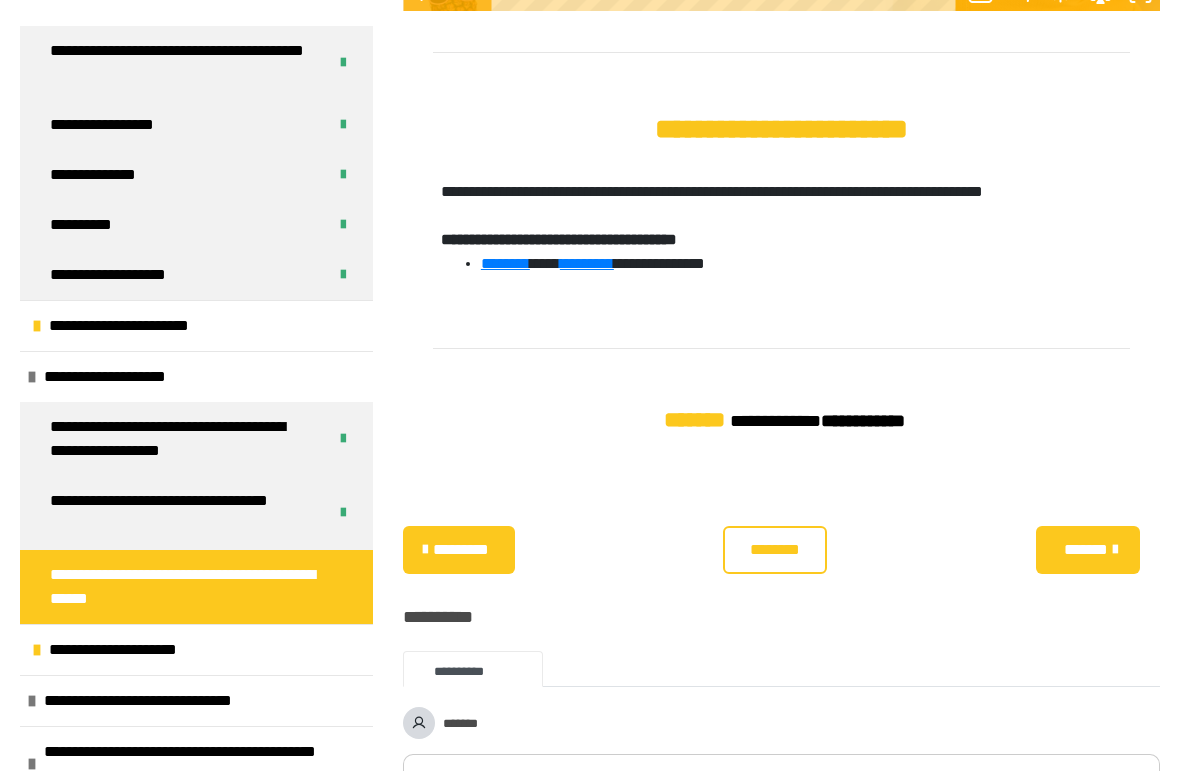 click on "**********" at bounding box center (163, 701) 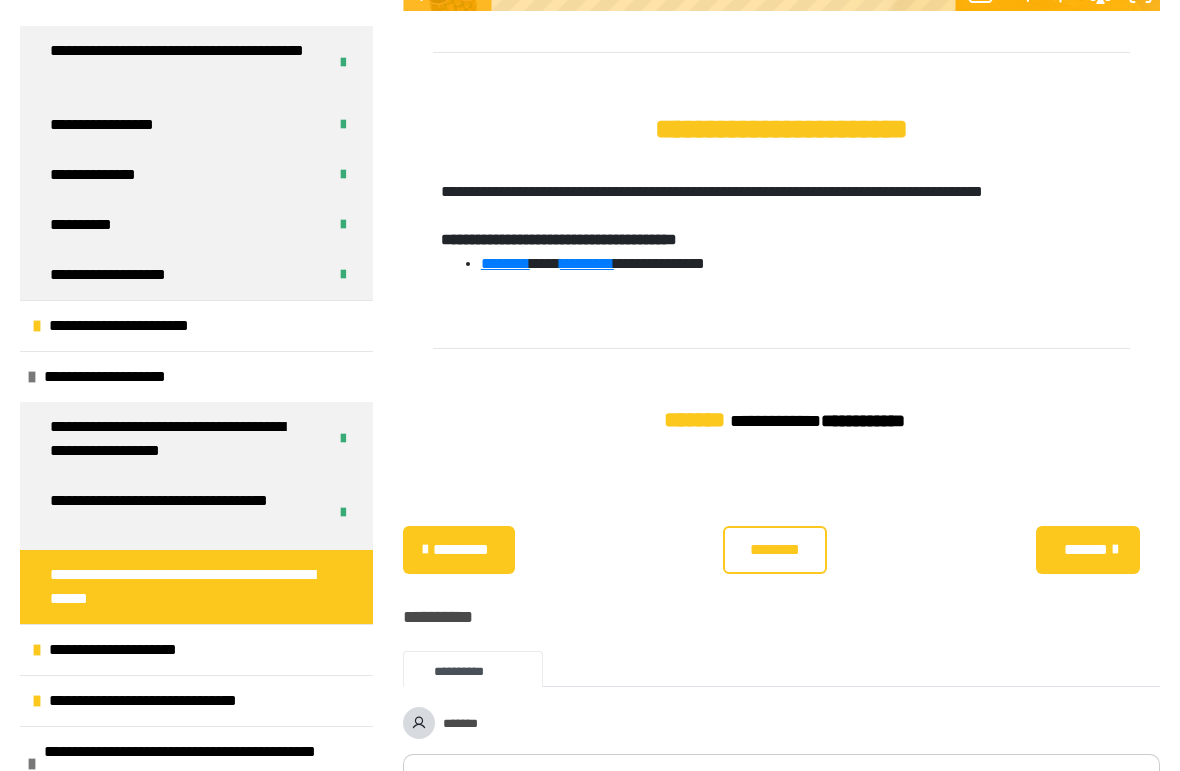 click on "**********" at bounding box center (196, 649) 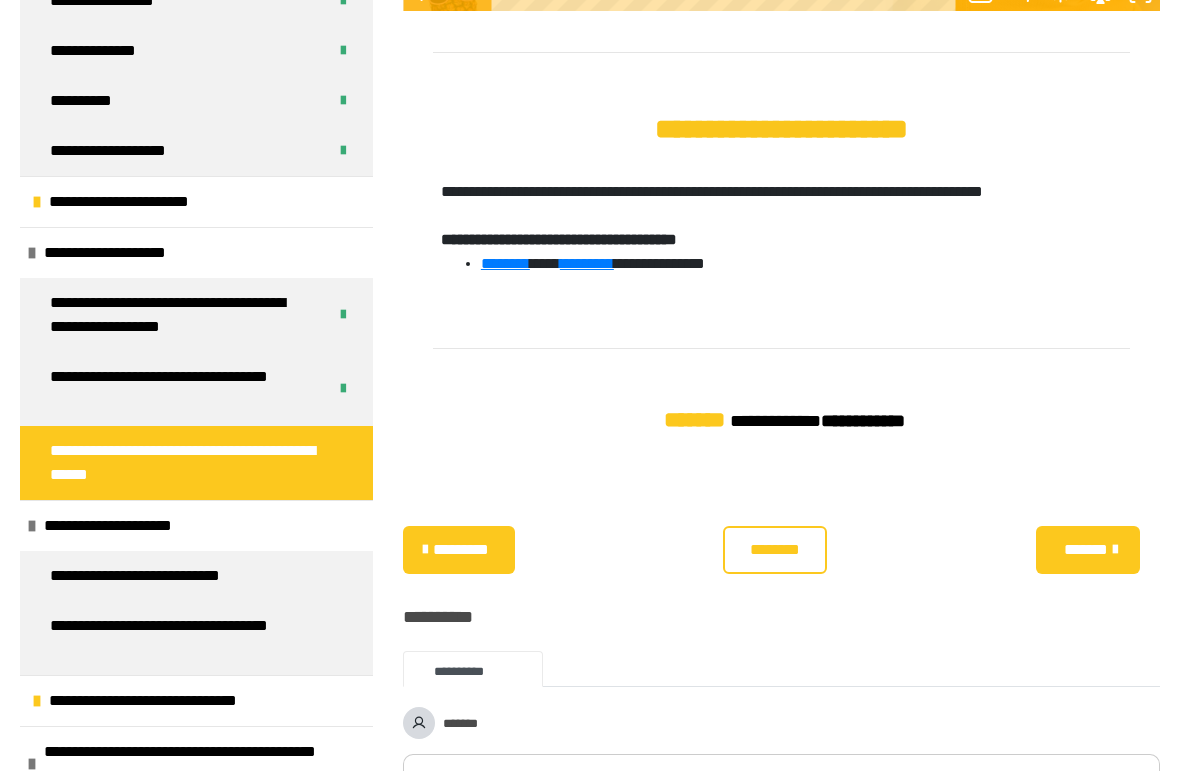 scroll, scrollTop: 282, scrollLeft: 0, axis: vertical 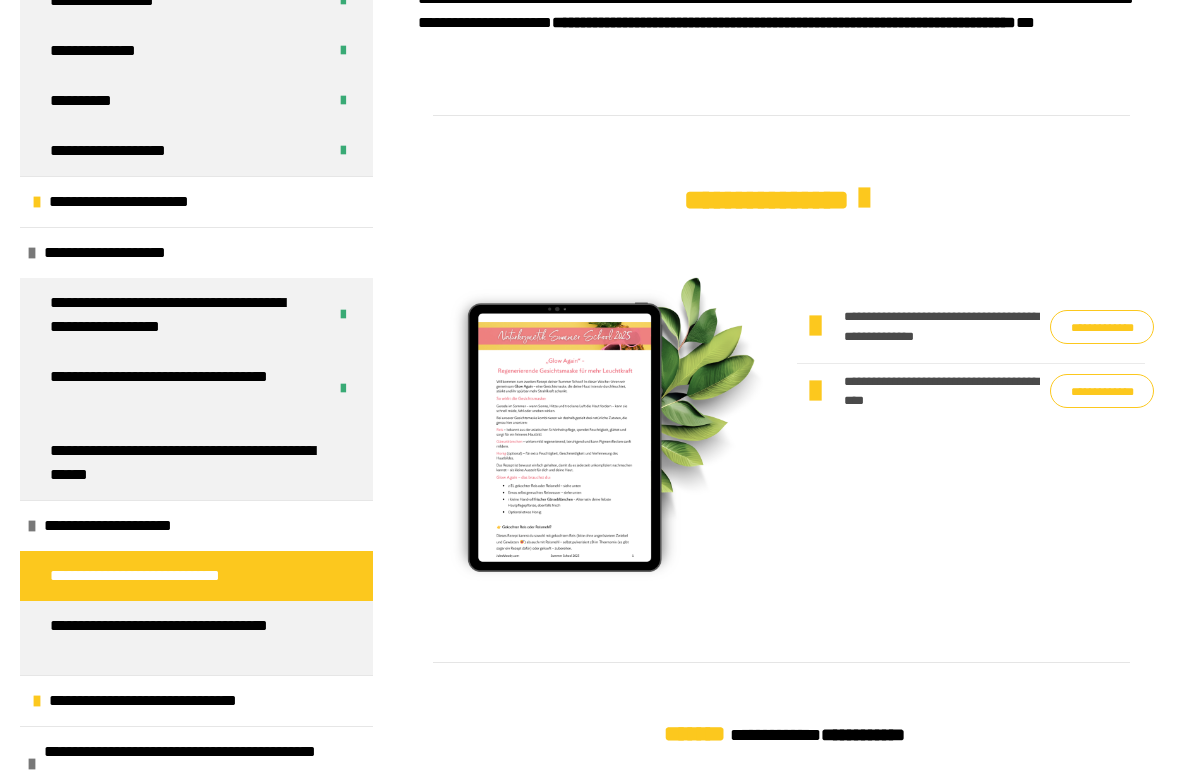 click on "**********" at bounding box center [1102, 391] 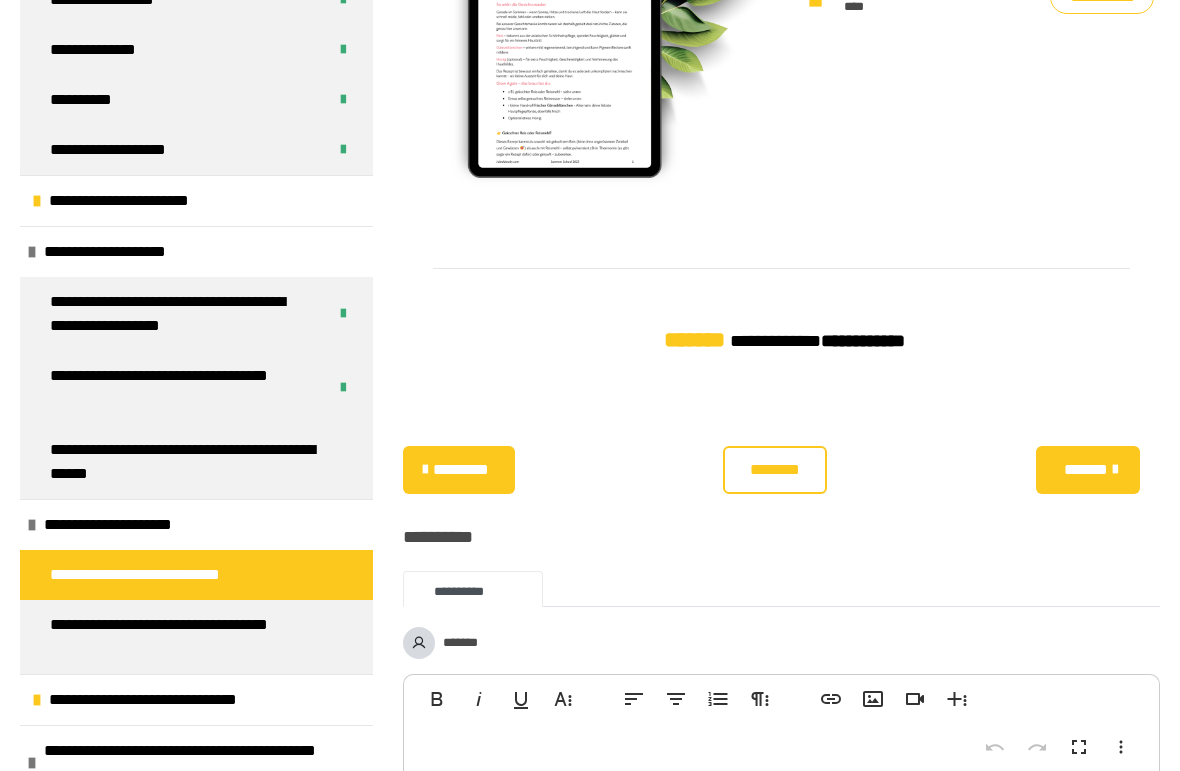 click on "********" at bounding box center (775, 471) 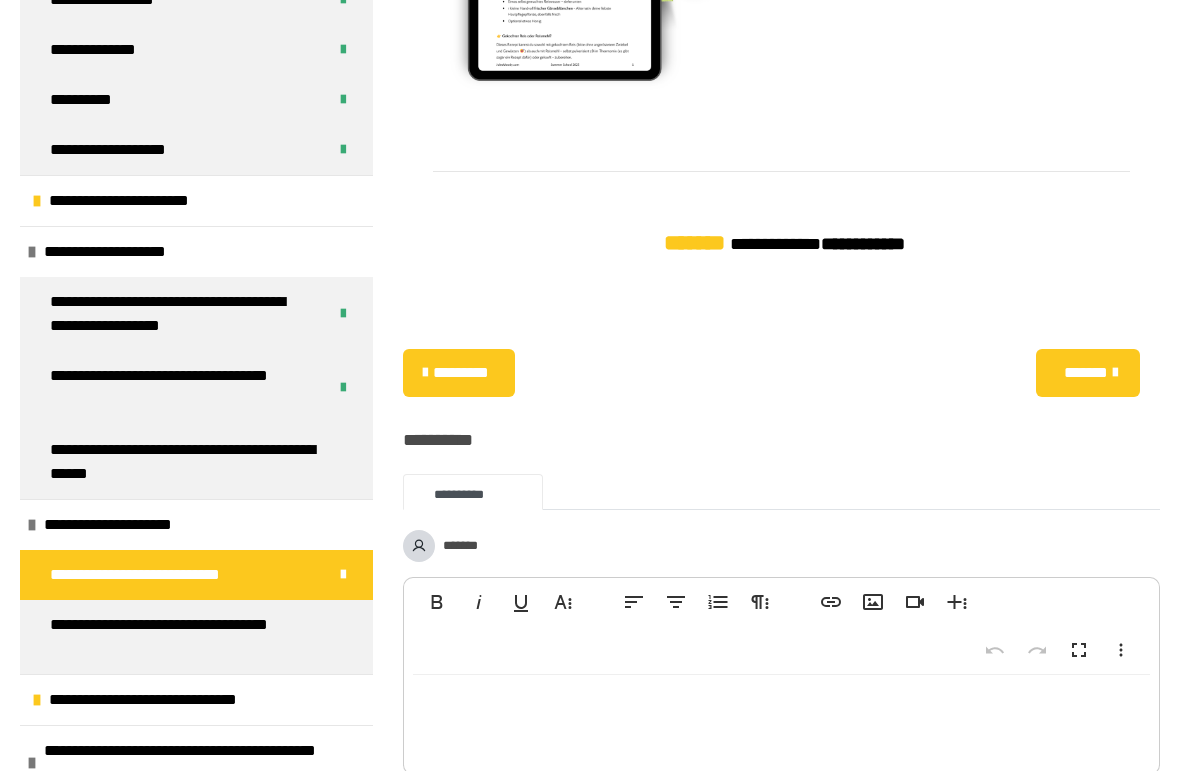 scroll, scrollTop: 1878, scrollLeft: 0, axis: vertical 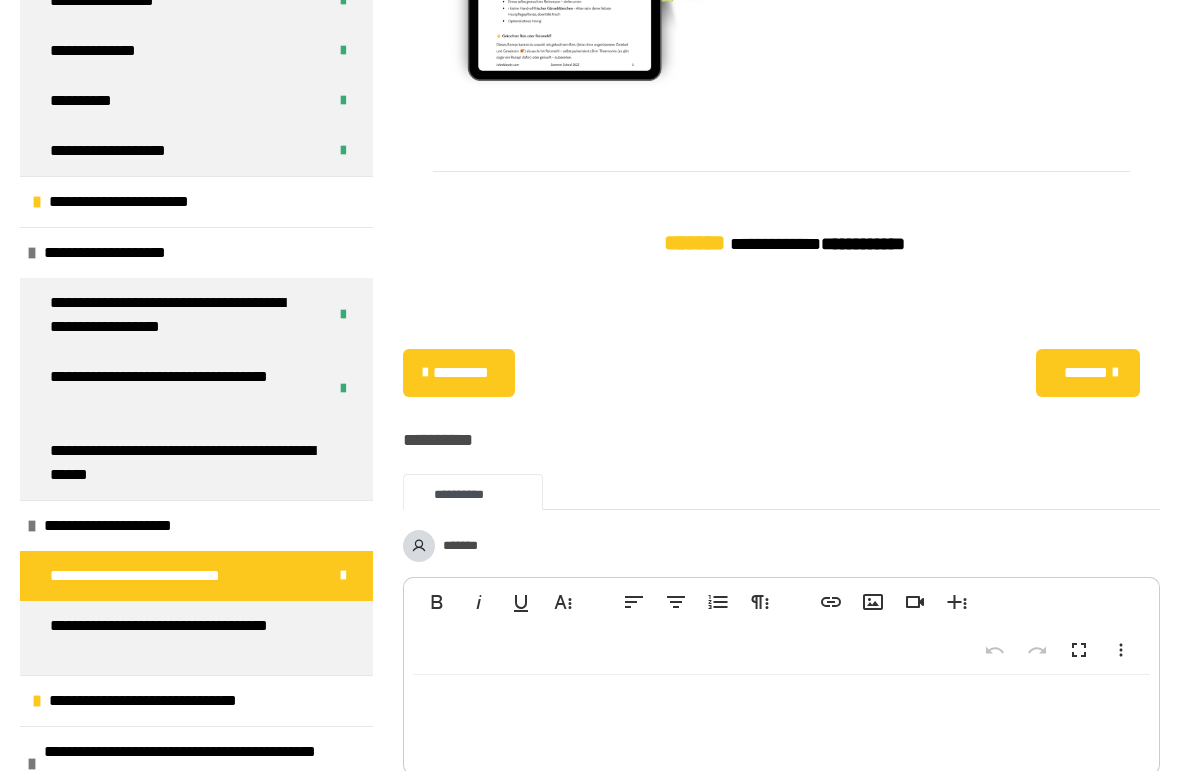 click on "**********" at bounding box center [188, 638] 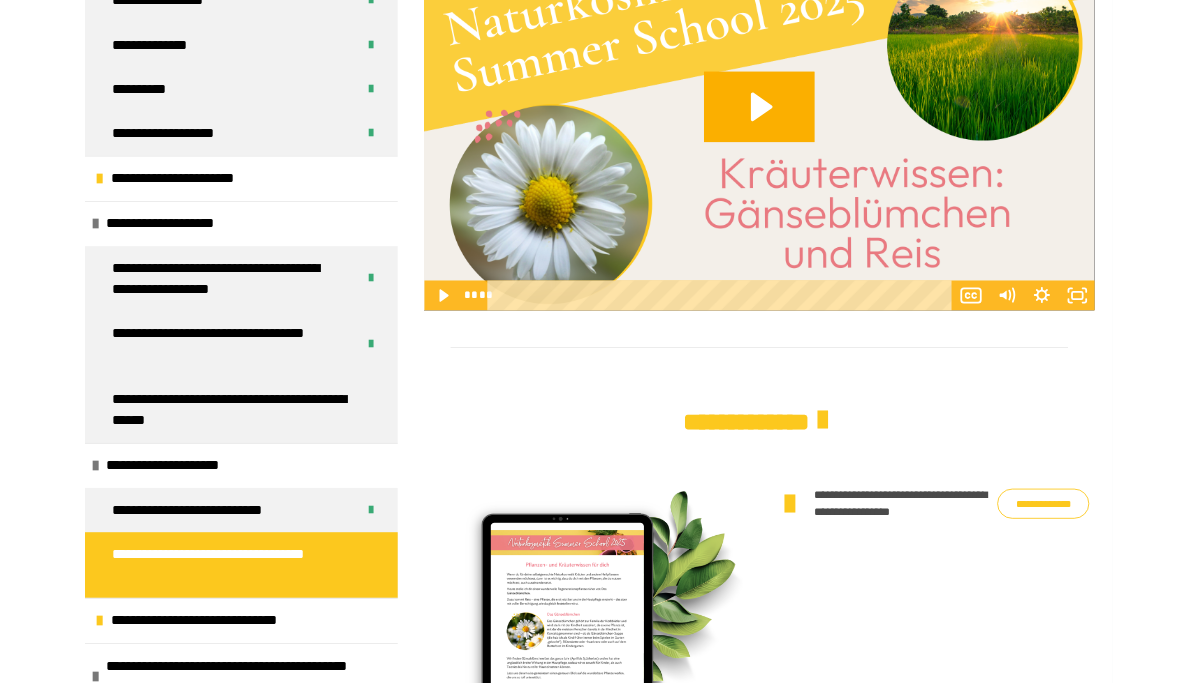 scroll, scrollTop: 889, scrollLeft: 0, axis: vertical 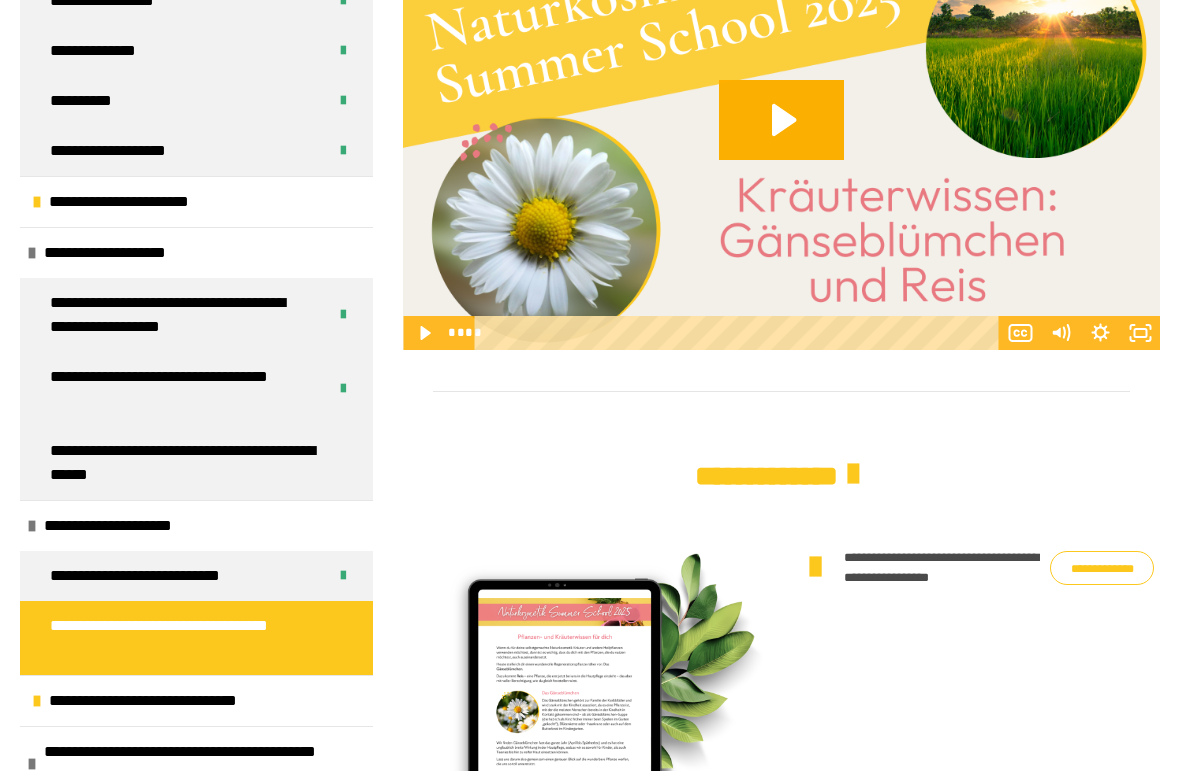 click at bounding box center [592, 706] 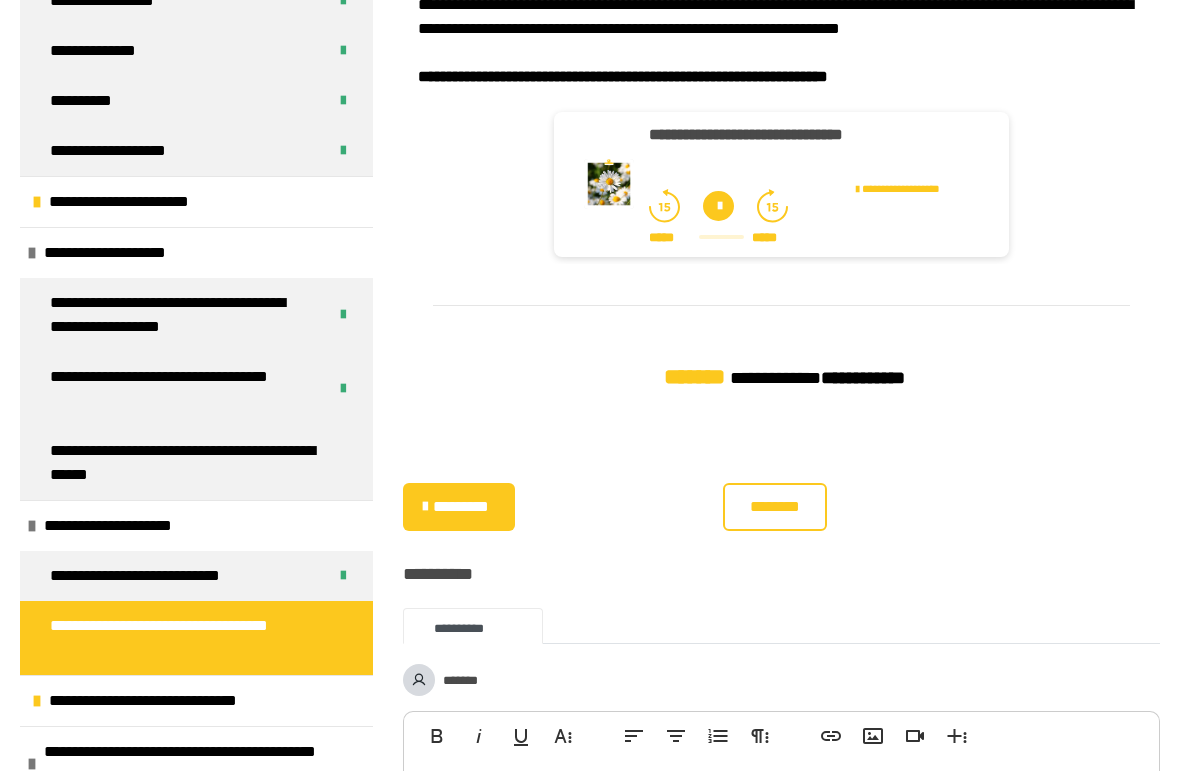 scroll, scrollTop: 2125, scrollLeft: 0, axis: vertical 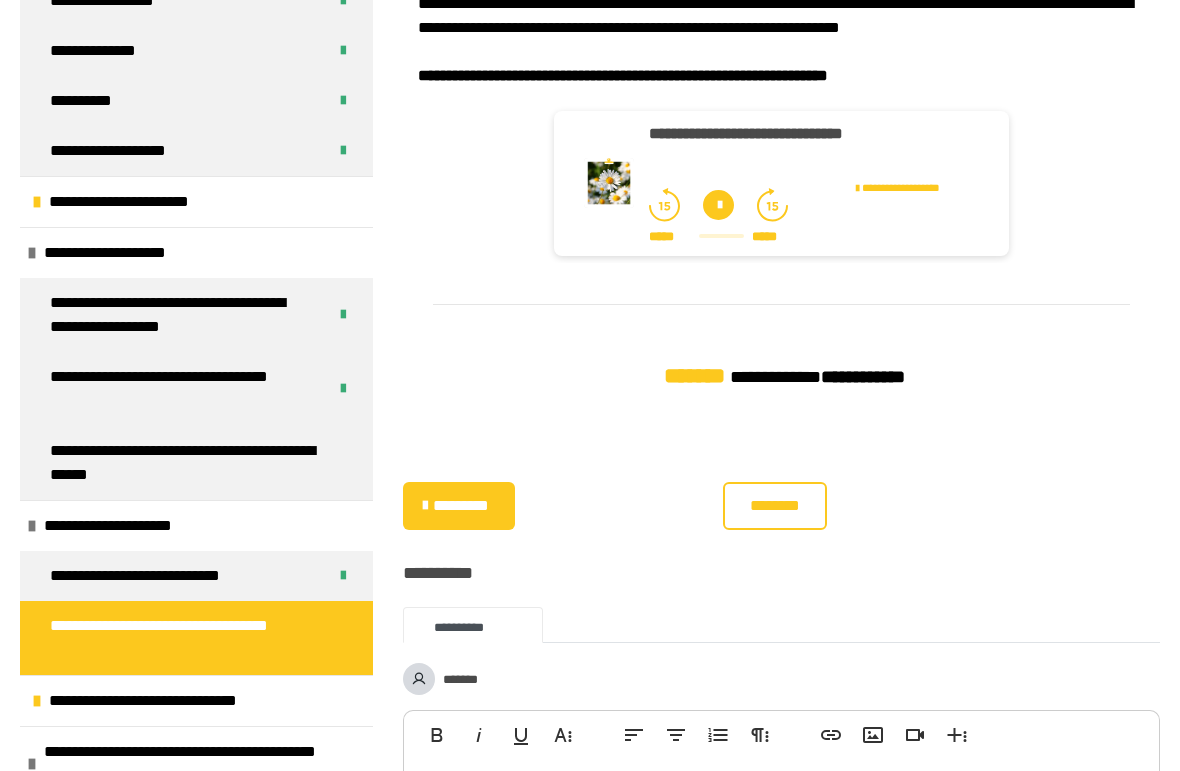 click on "********" at bounding box center (775, 506) 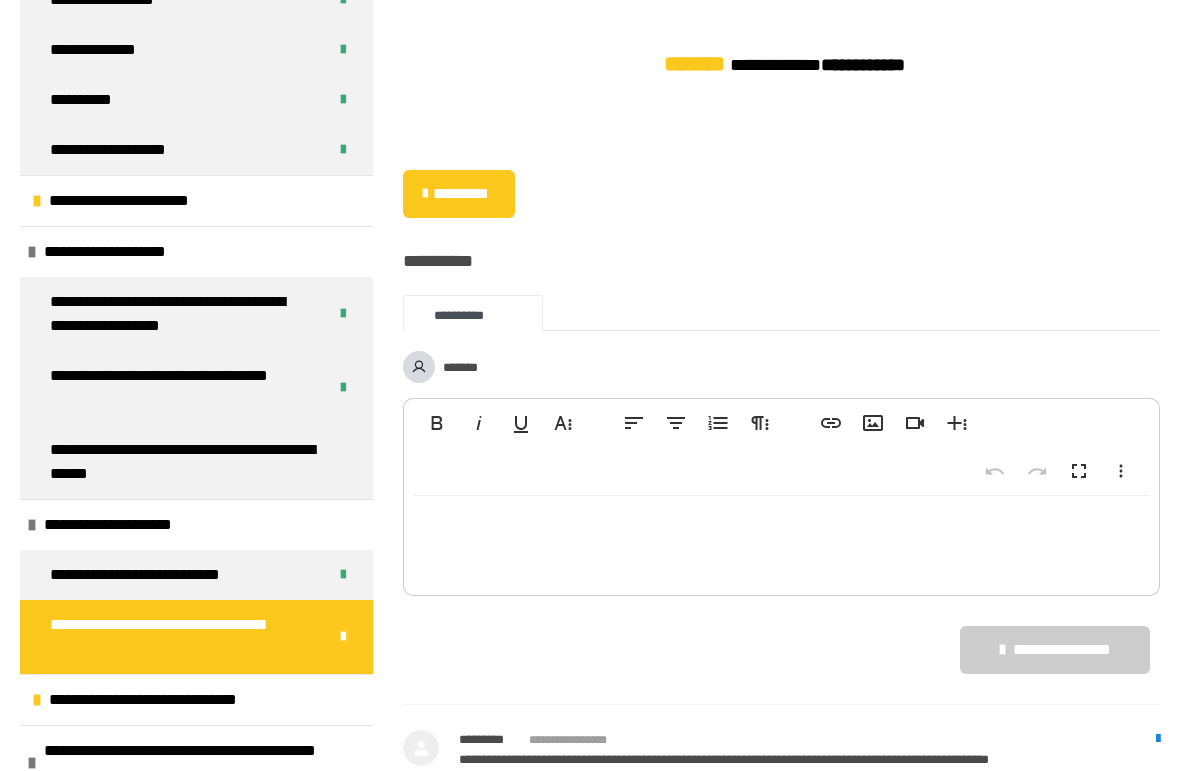scroll, scrollTop: 2460, scrollLeft: 0, axis: vertical 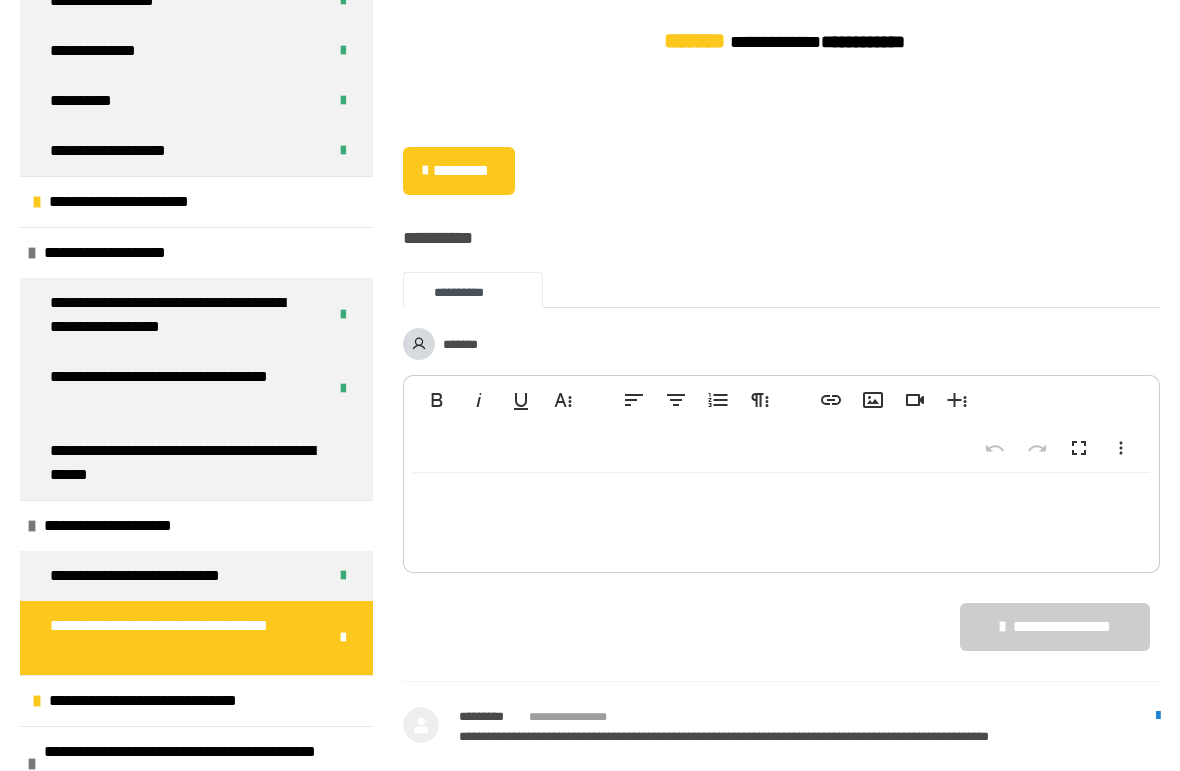 click on "**********" at bounding box center (188, 463) 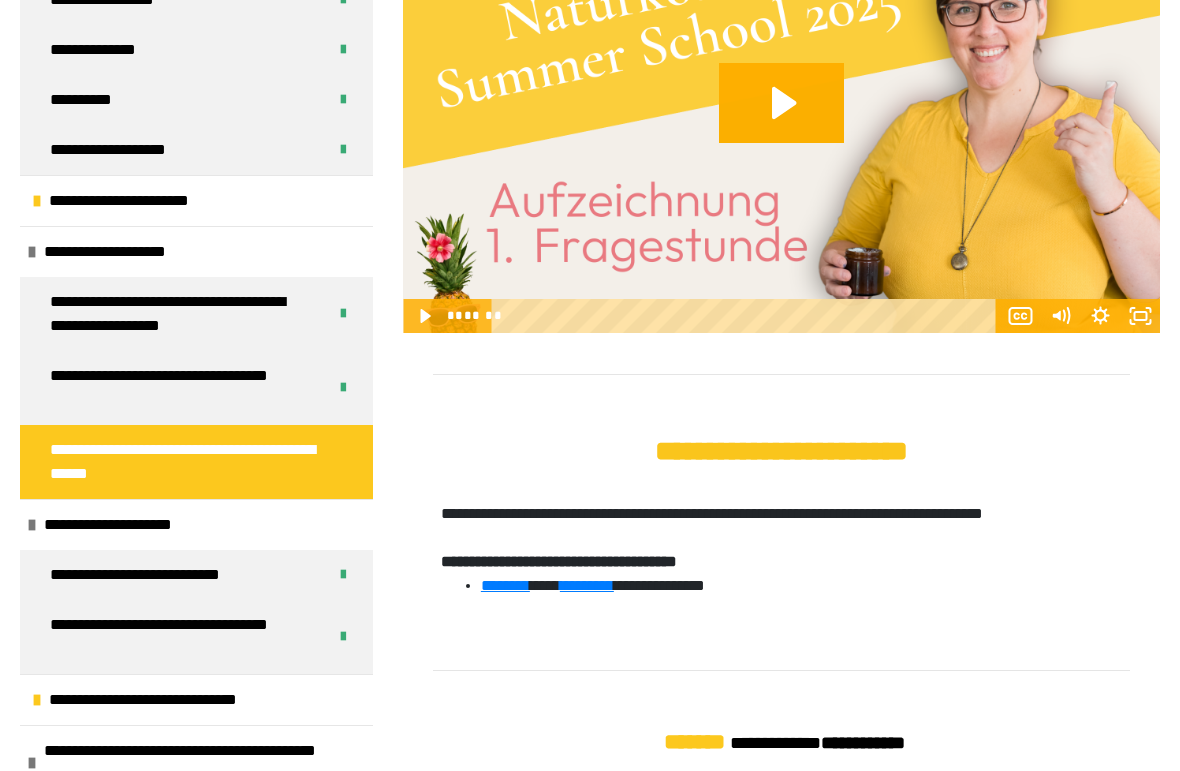 scroll, scrollTop: 767, scrollLeft: 0, axis: vertical 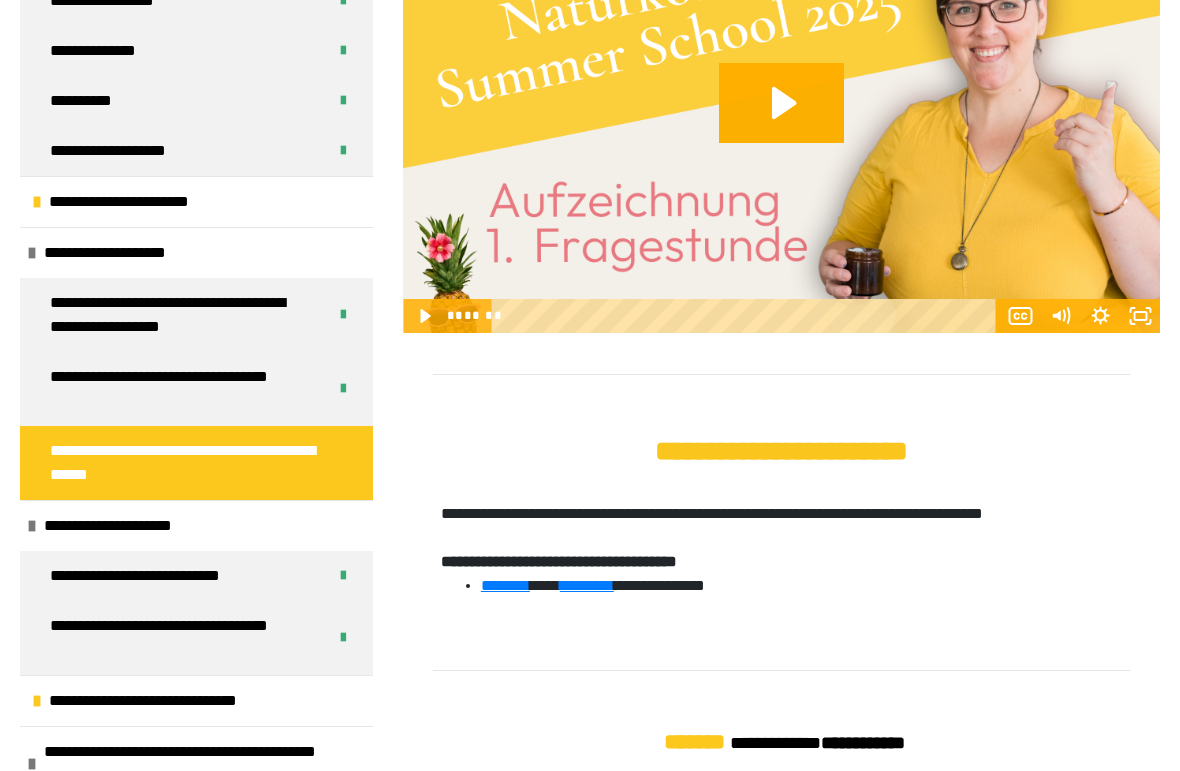 click on "**********" at bounding box center (196, 700) 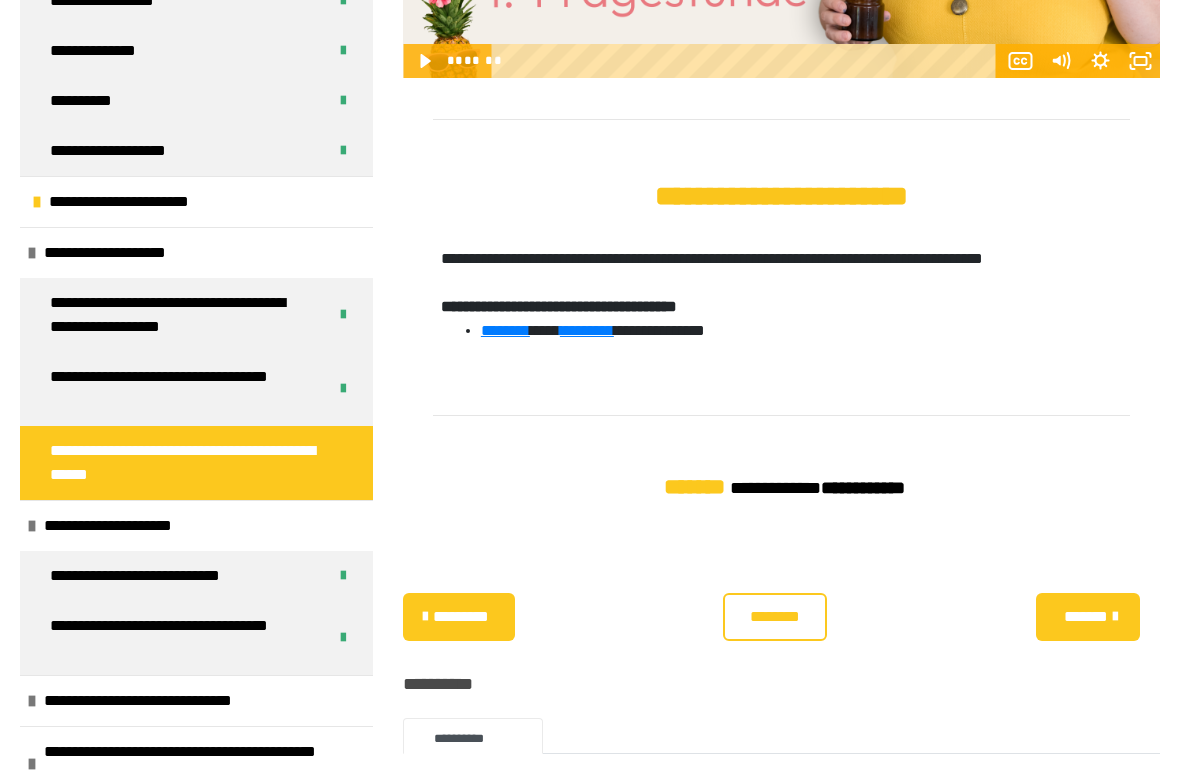 scroll, scrollTop: 1018, scrollLeft: 0, axis: vertical 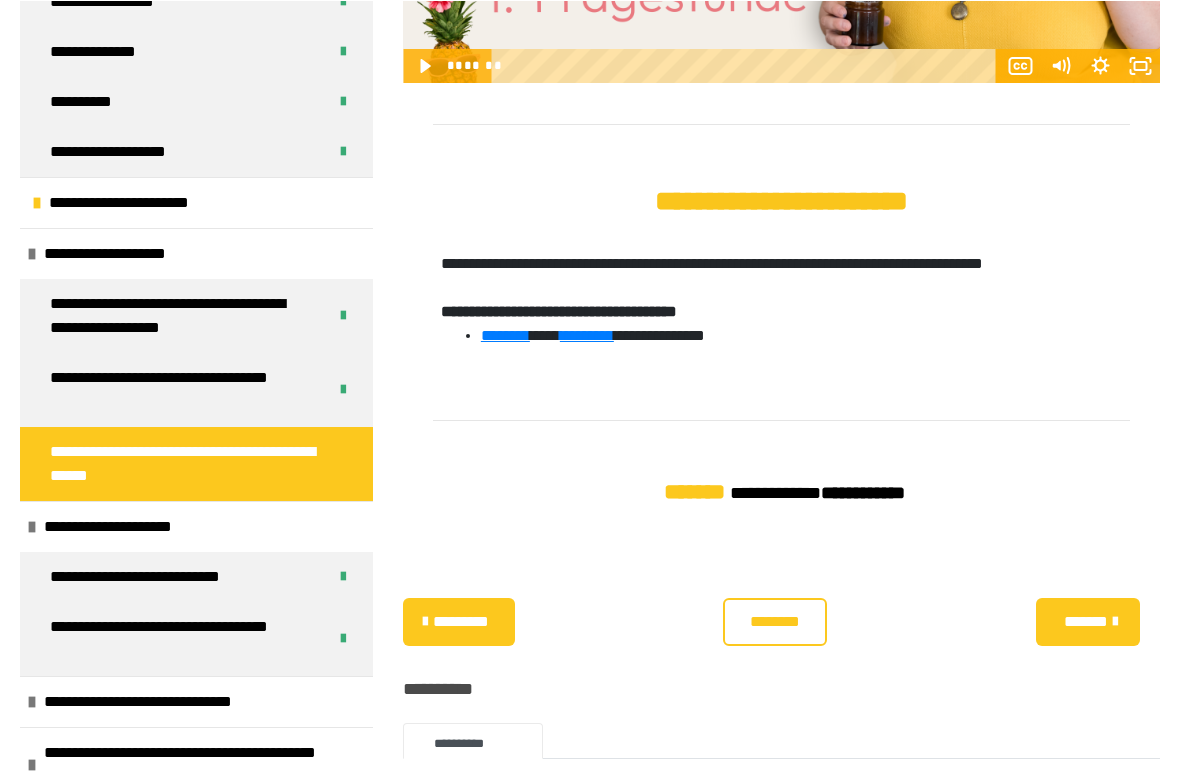 click on "********" at bounding box center [505, 334] 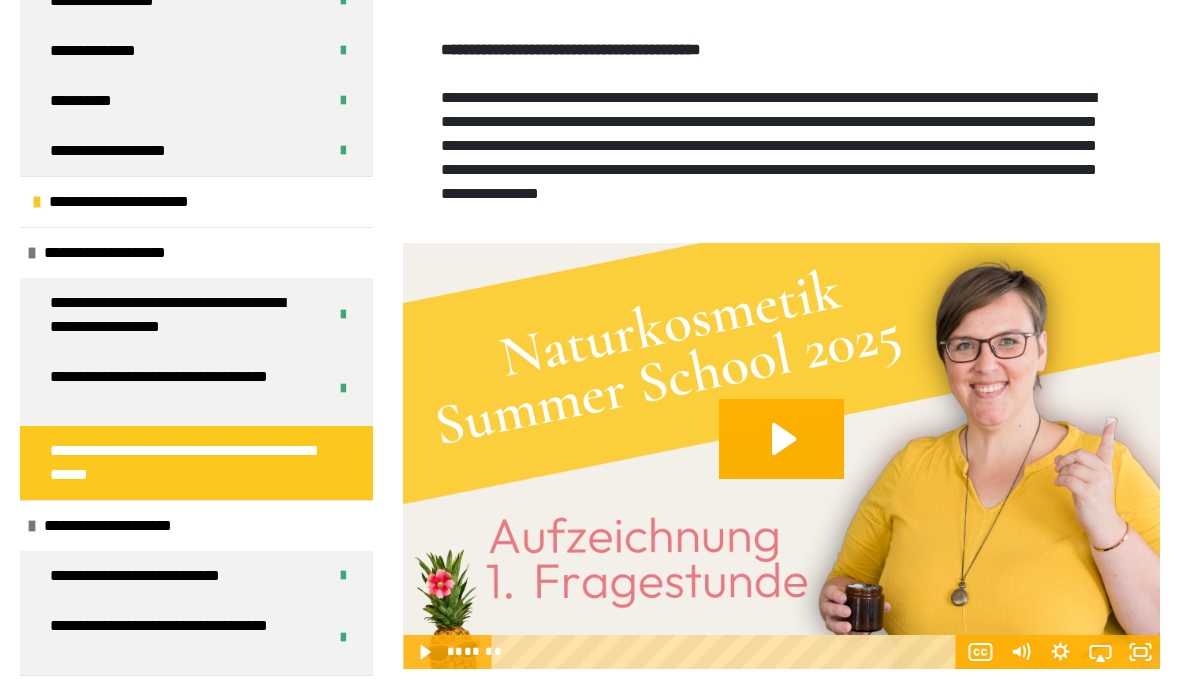scroll, scrollTop: 163, scrollLeft: 0, axis: vertical 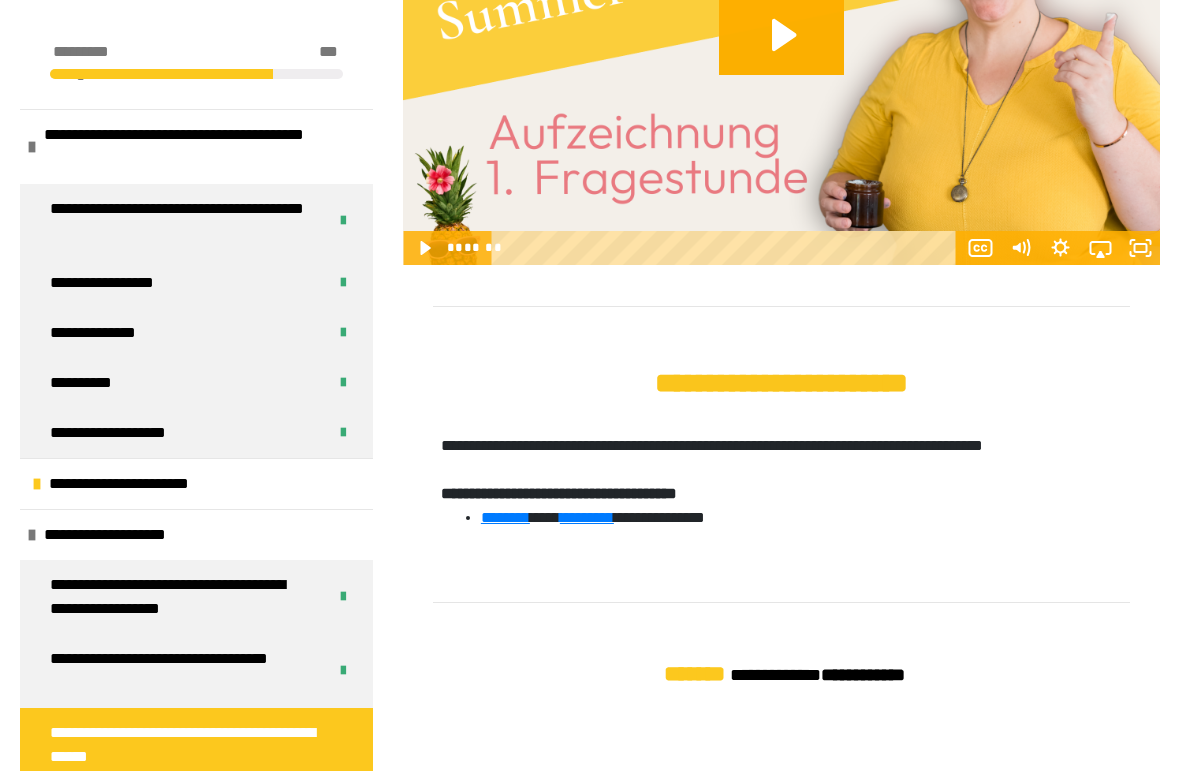 click 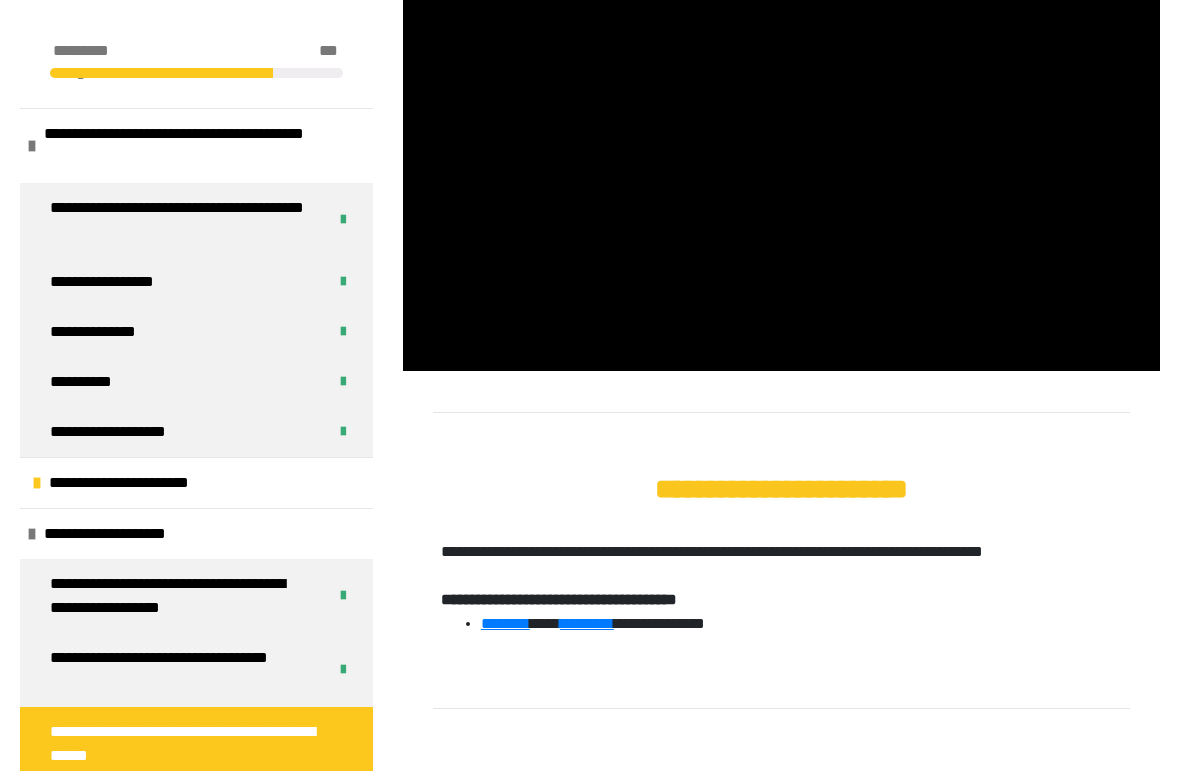 scroll, scrollTop: 723, scrollLeft: 0, axis: vertical 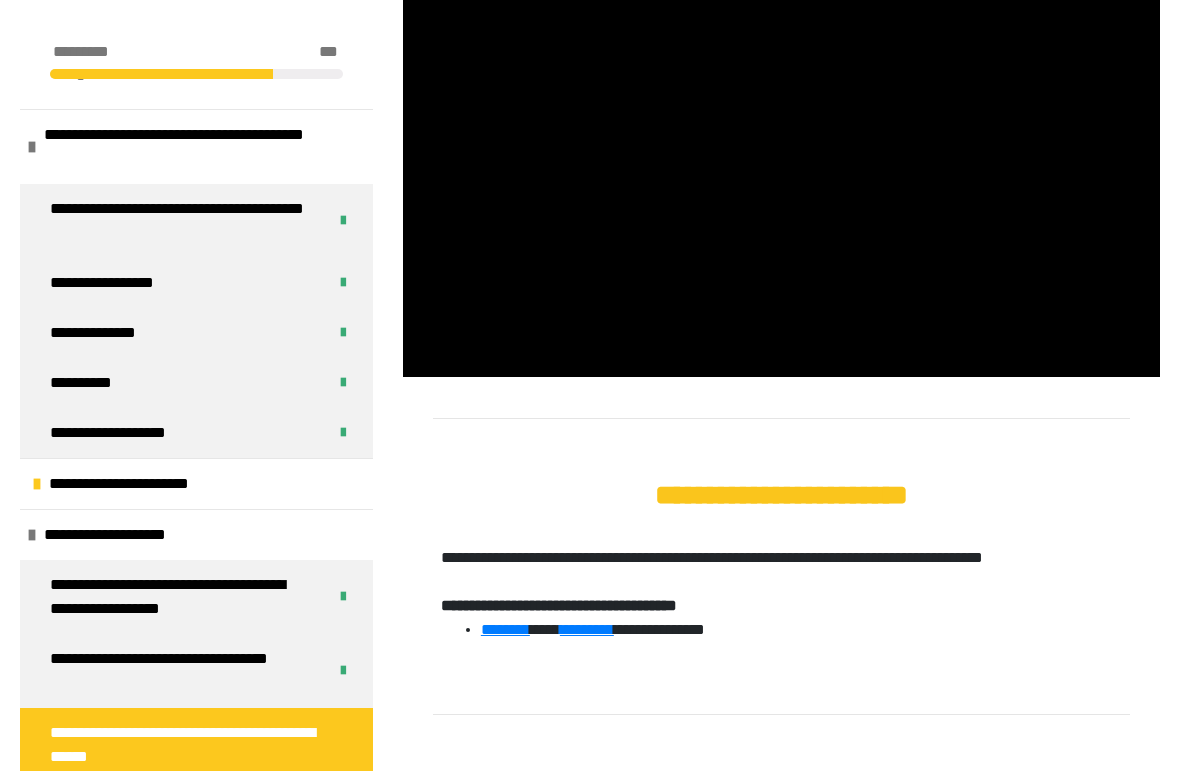 click at bounding box center [781, 164] 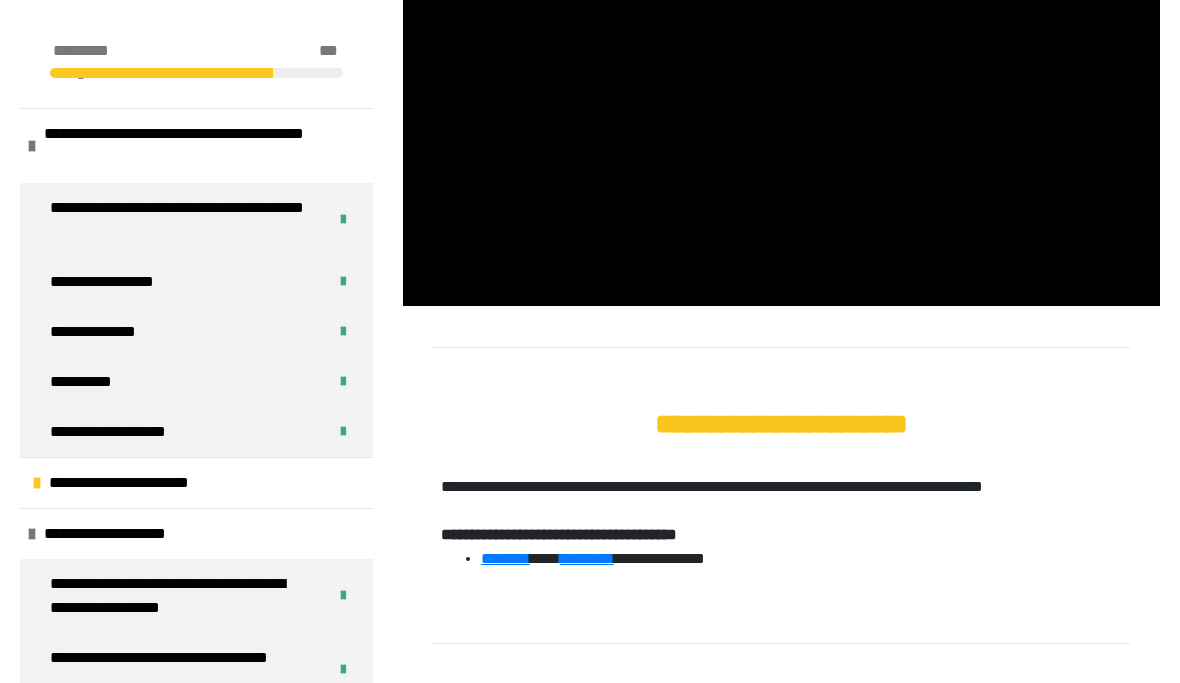 scroll, scrollTop: 794, scrollLeft: 0, axis: vertical 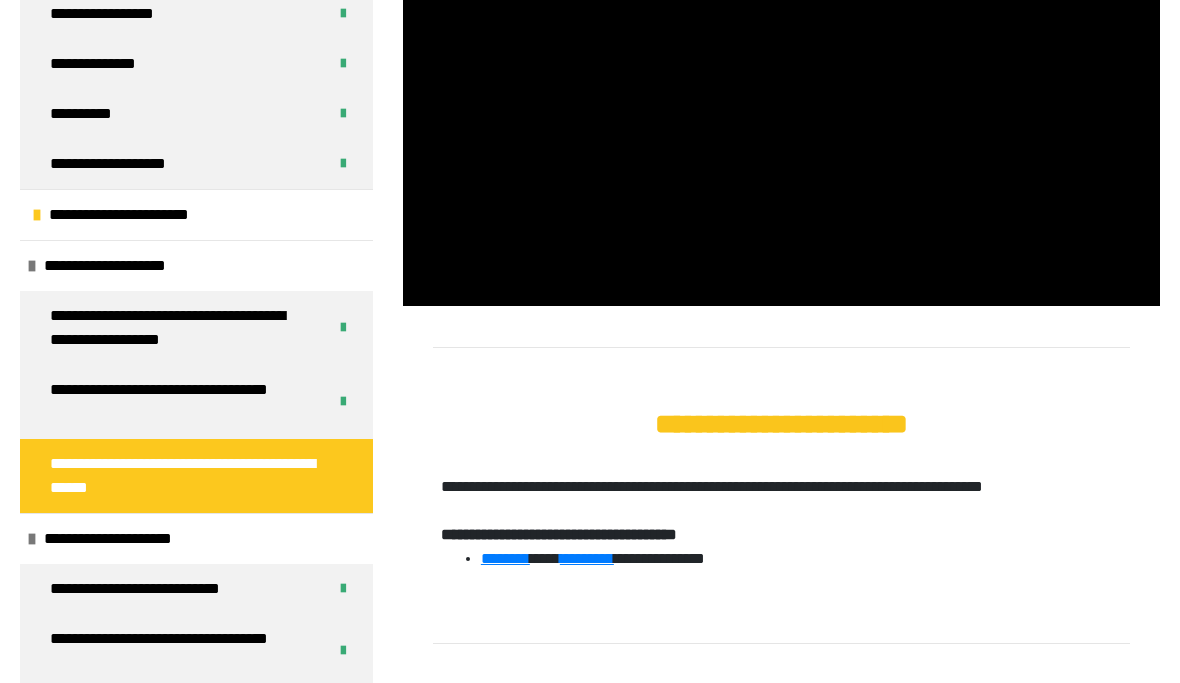 click at bounding box center [781, 93] 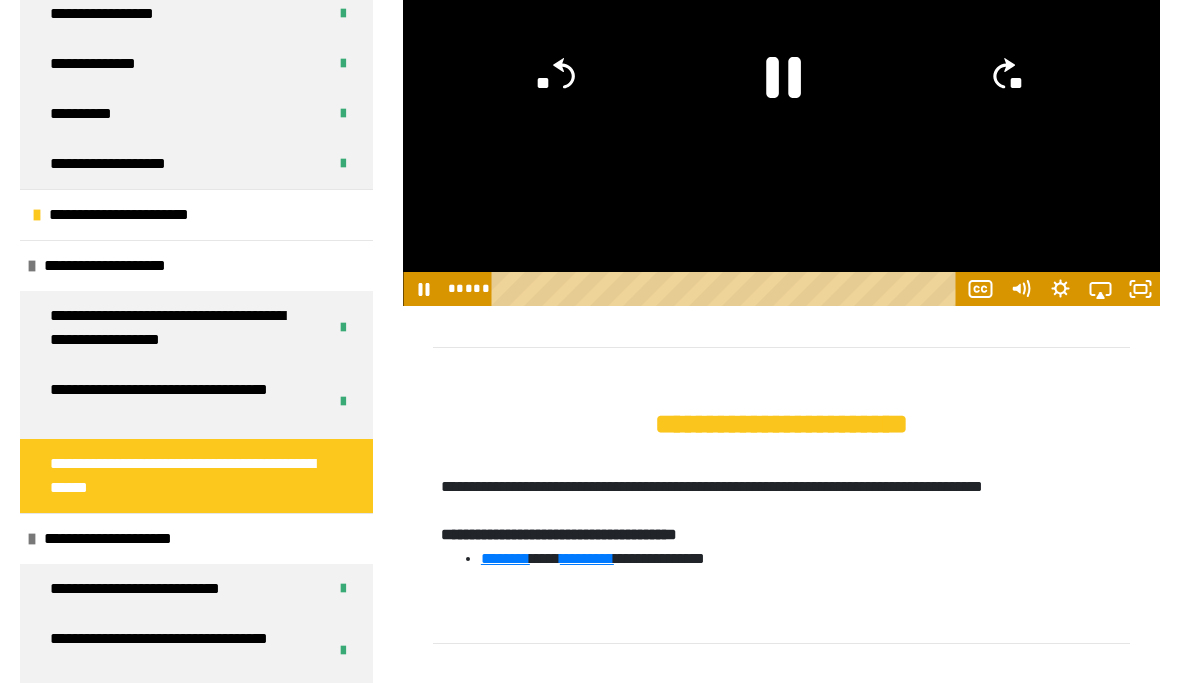 click 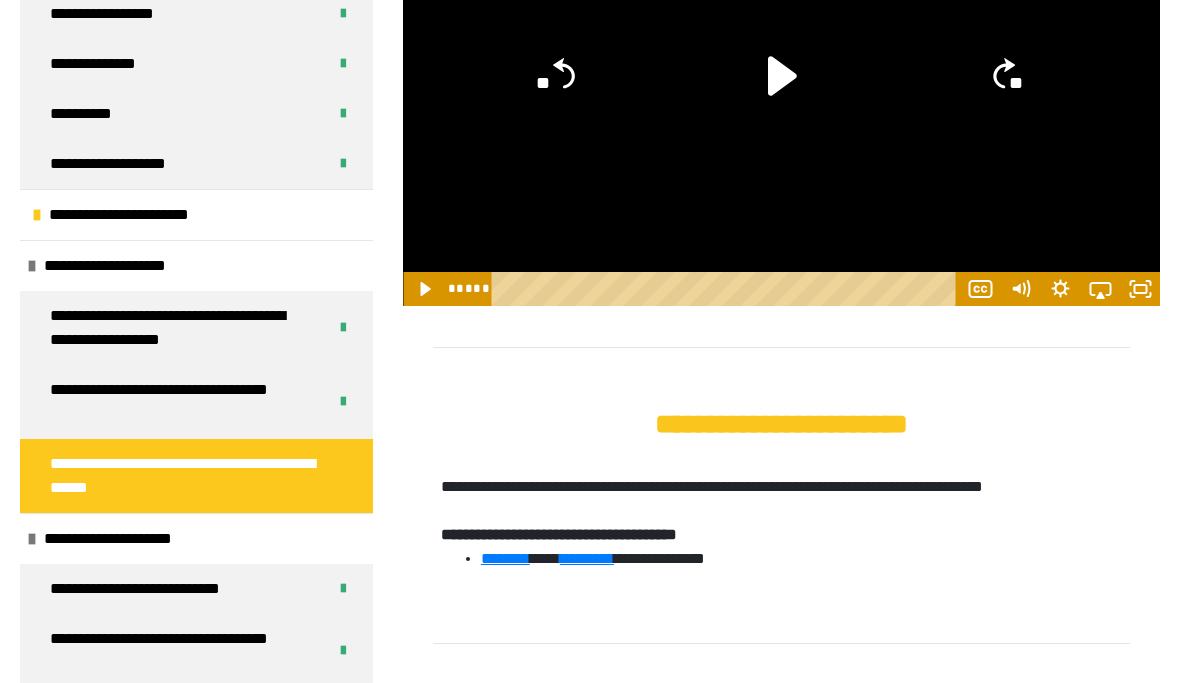 click 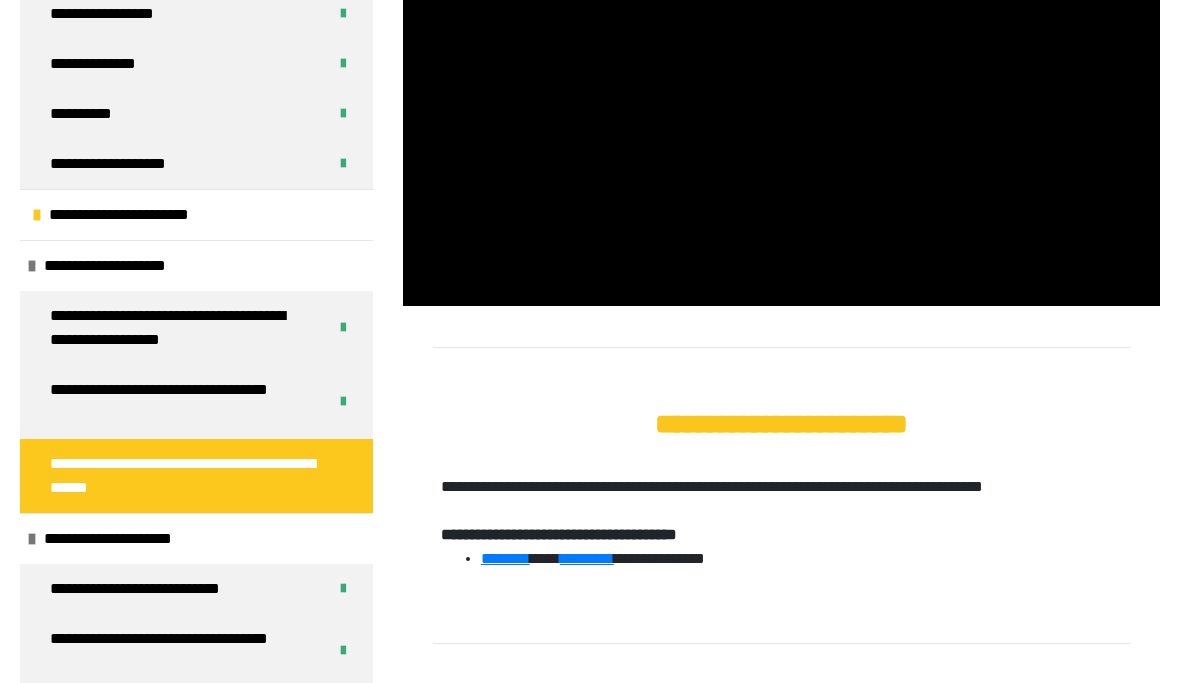 click at bounding box center (781, 93) 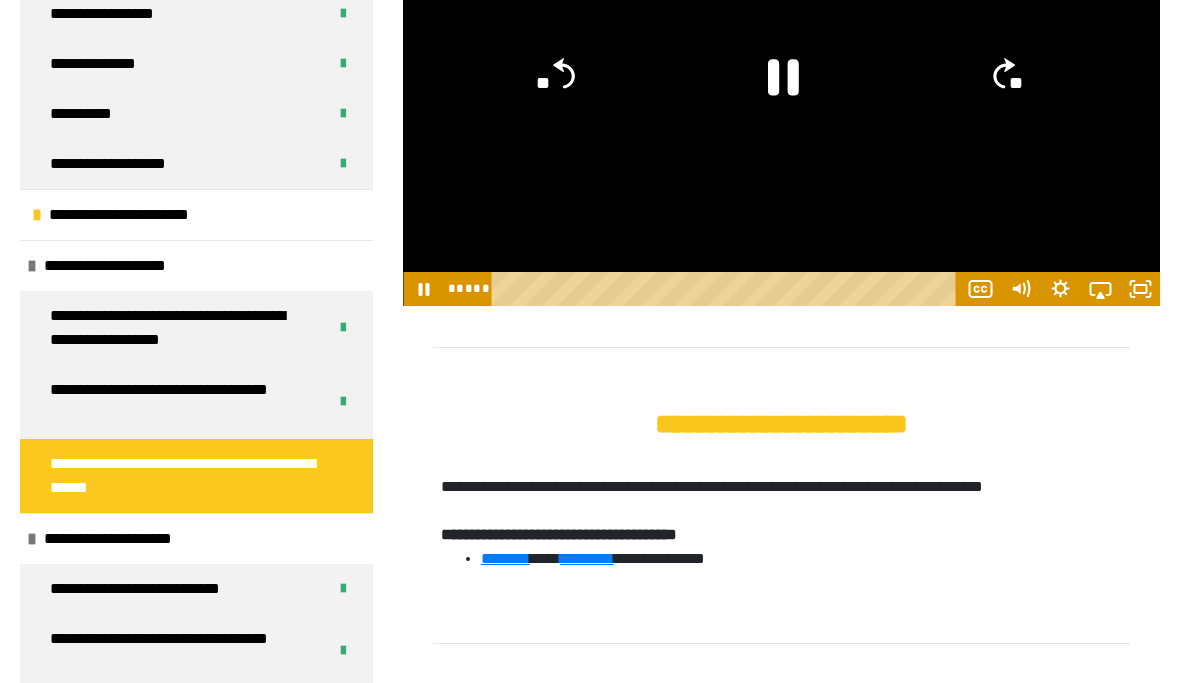 click on "**" 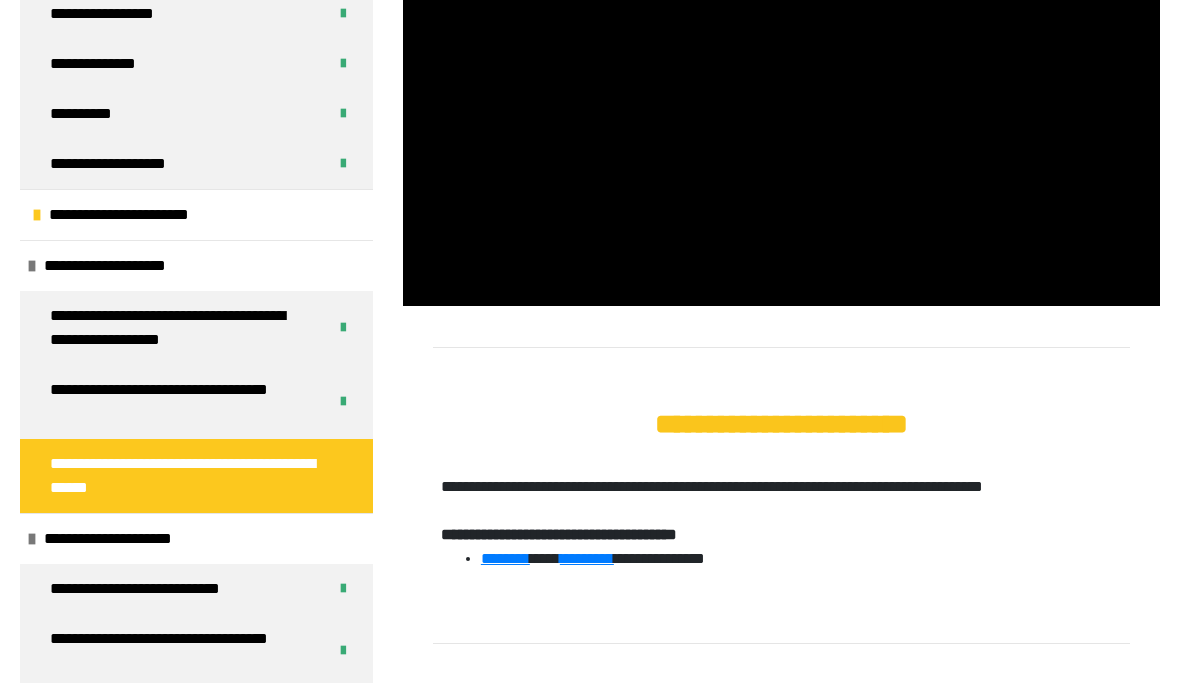 click at bounding box center [781, 93] 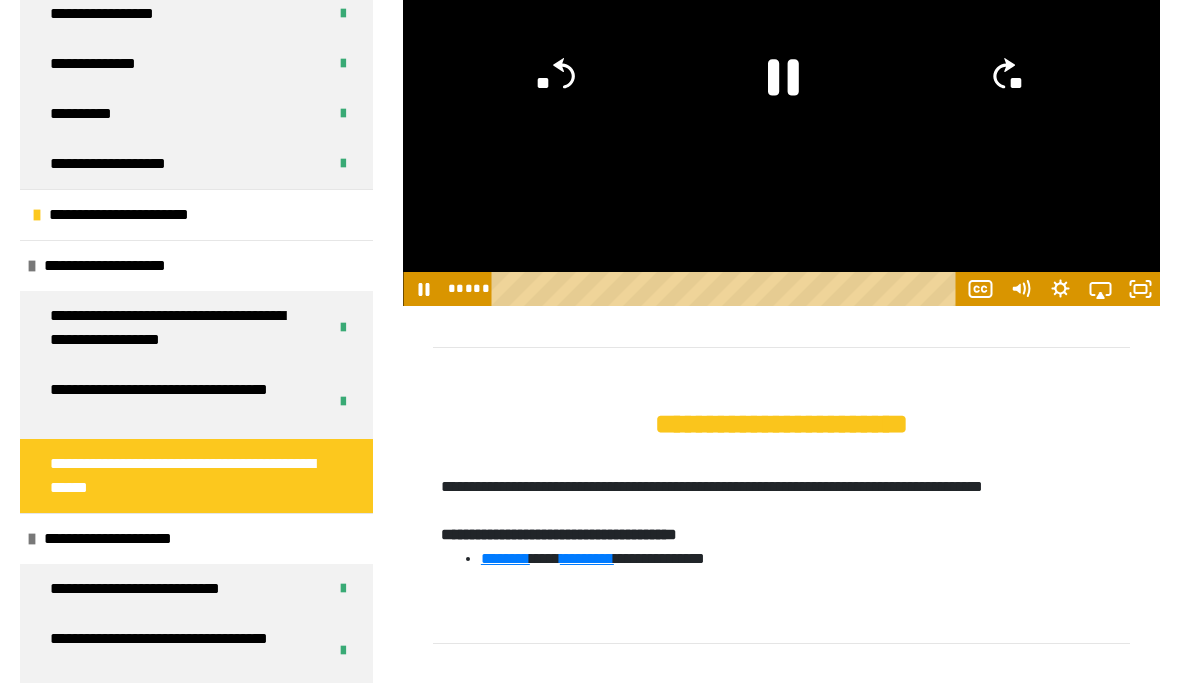click on "**" 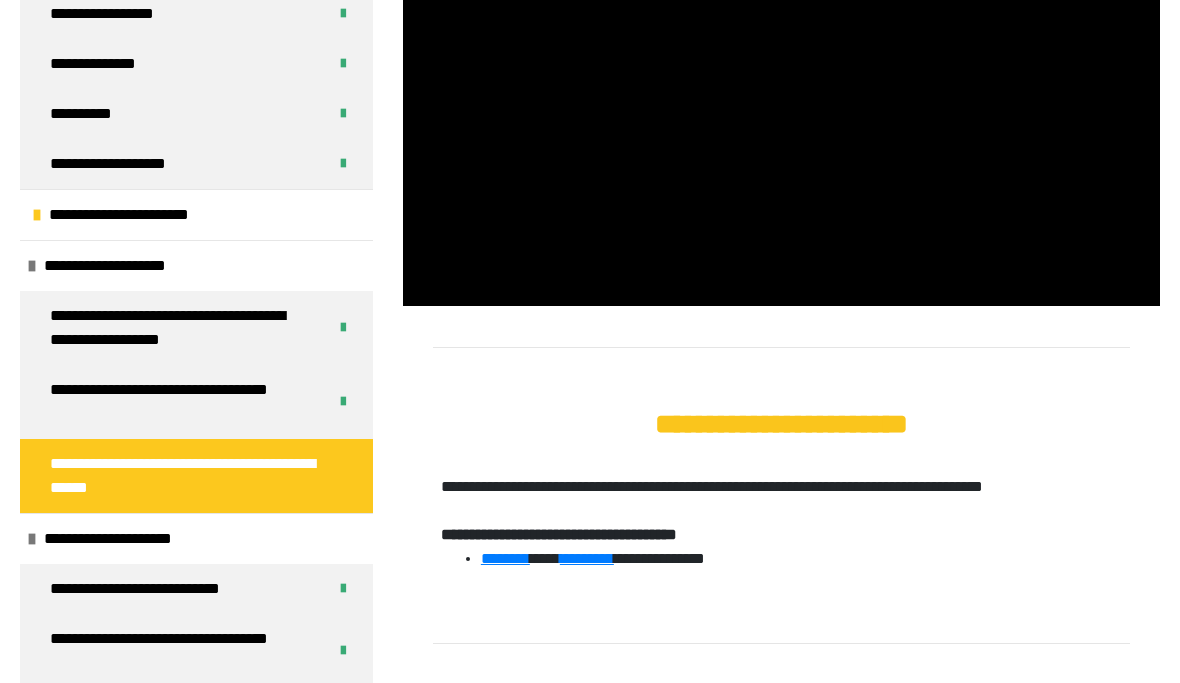 click at bounding box center (781, 93) 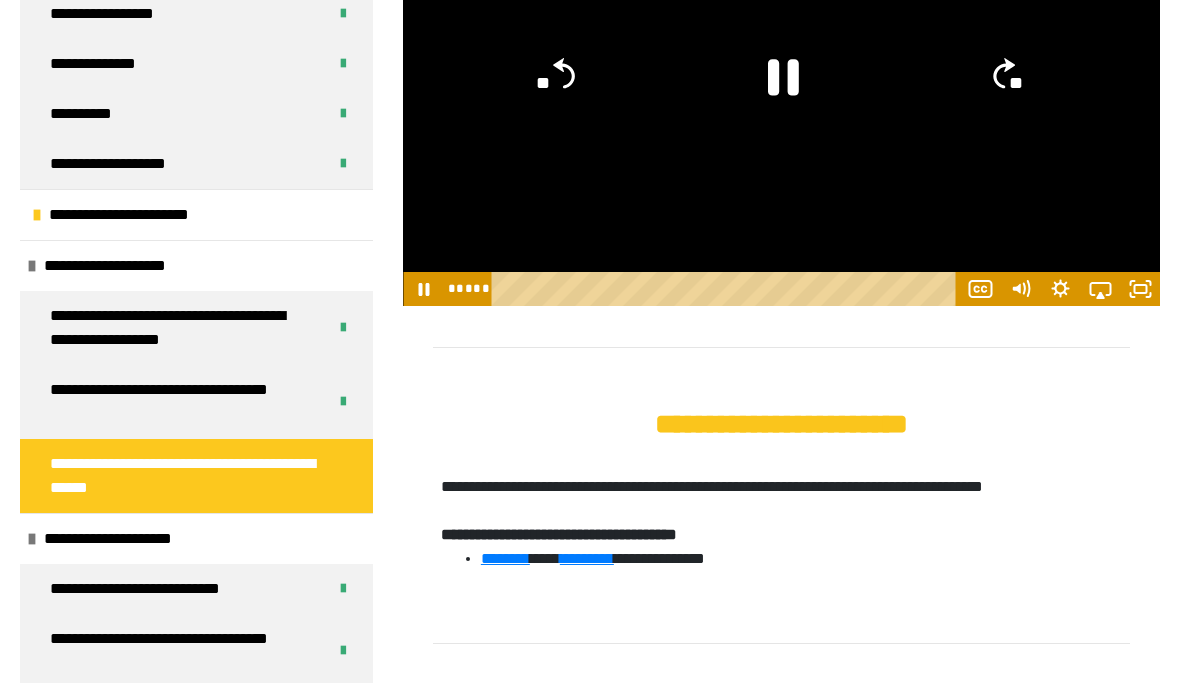 click 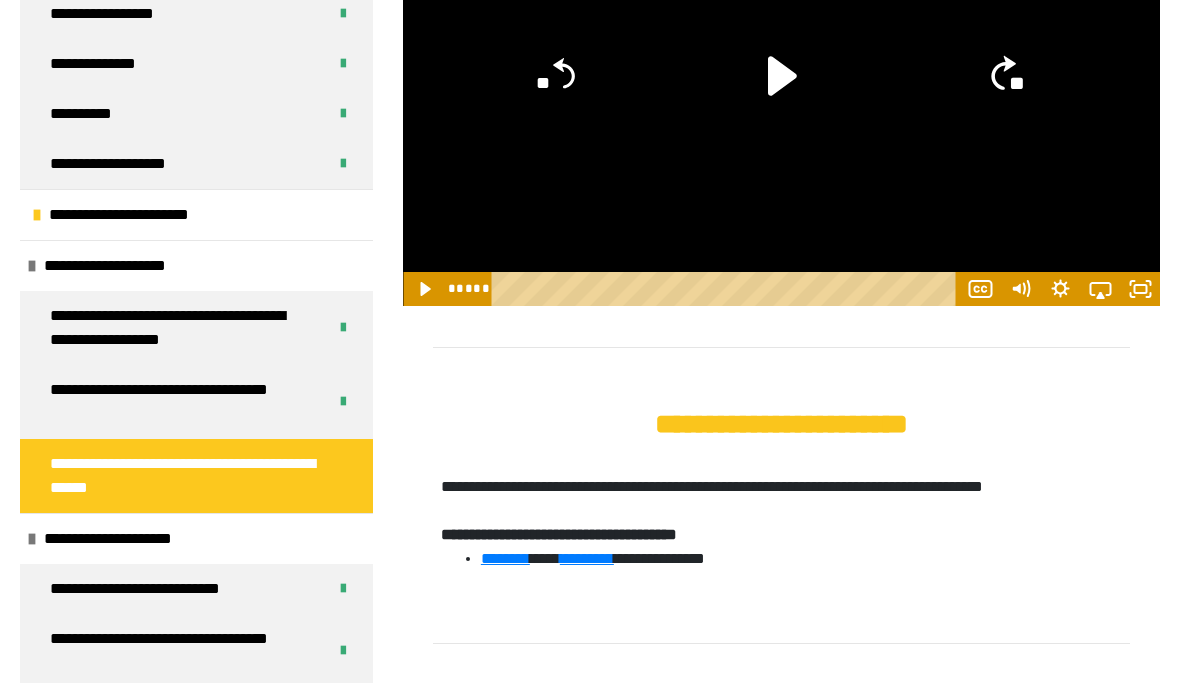 click on "**" 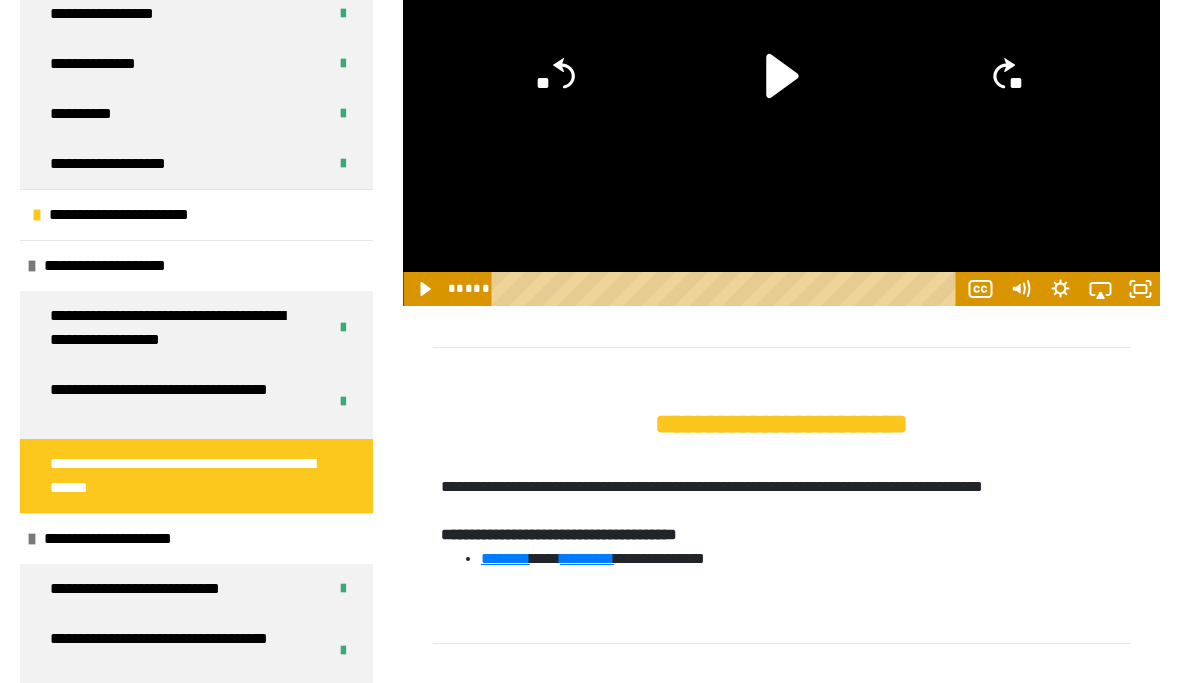 click 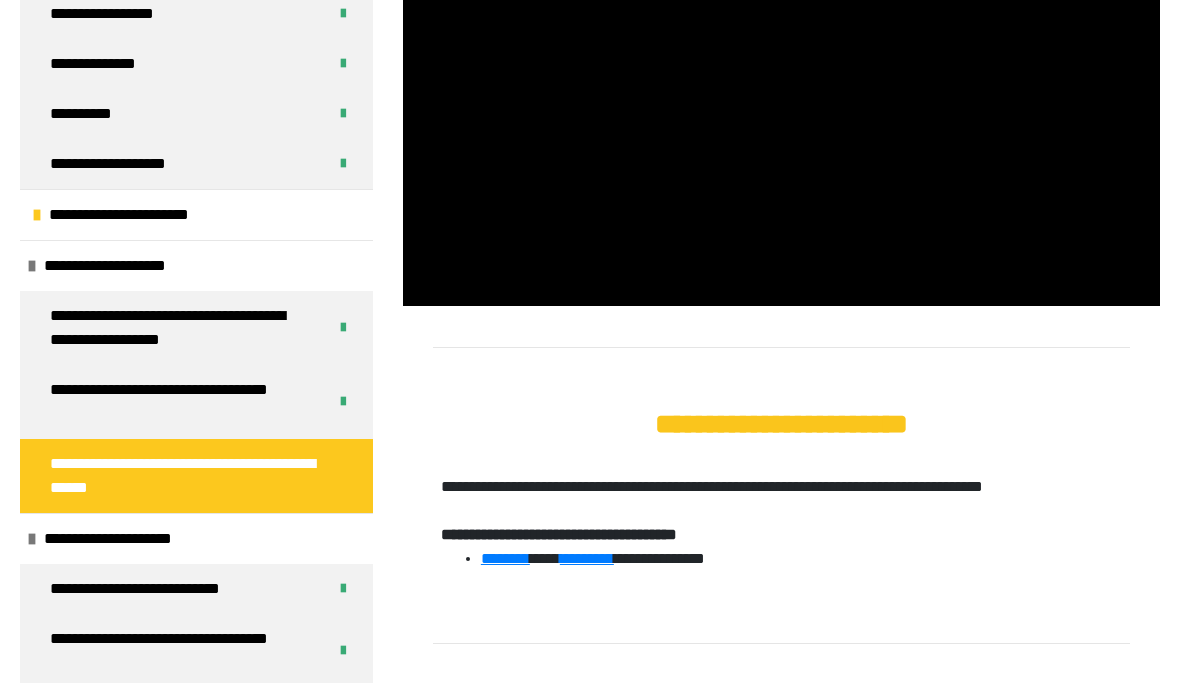 click at bounding box center (781, 93) 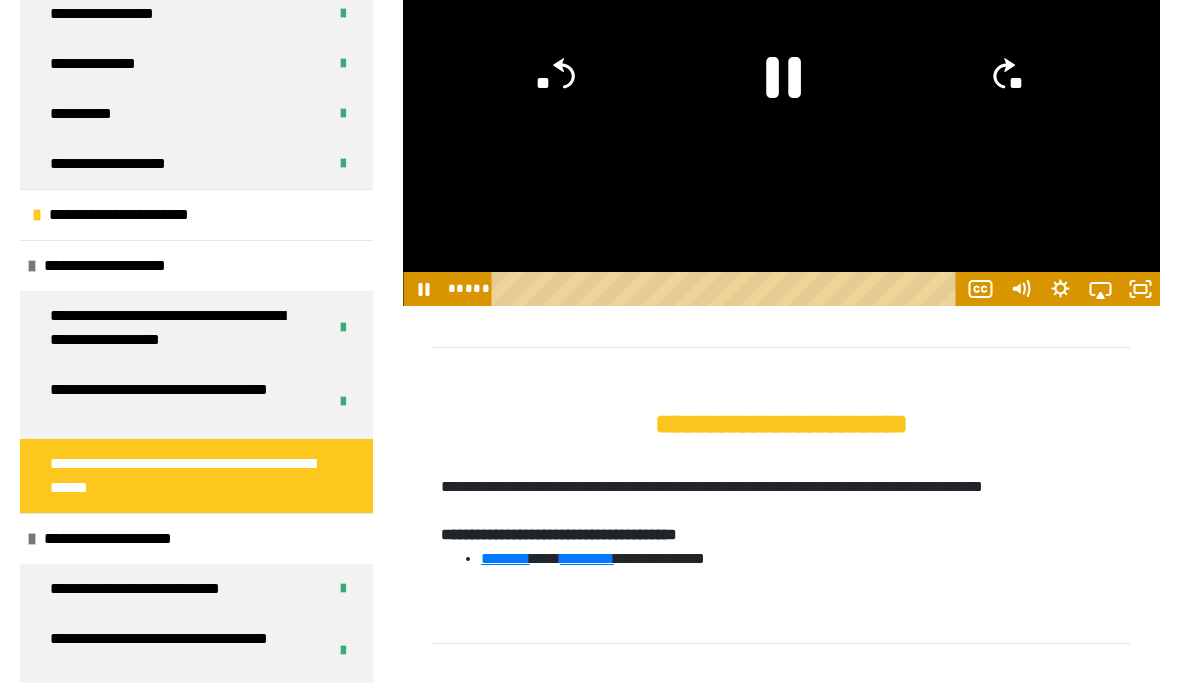 click 